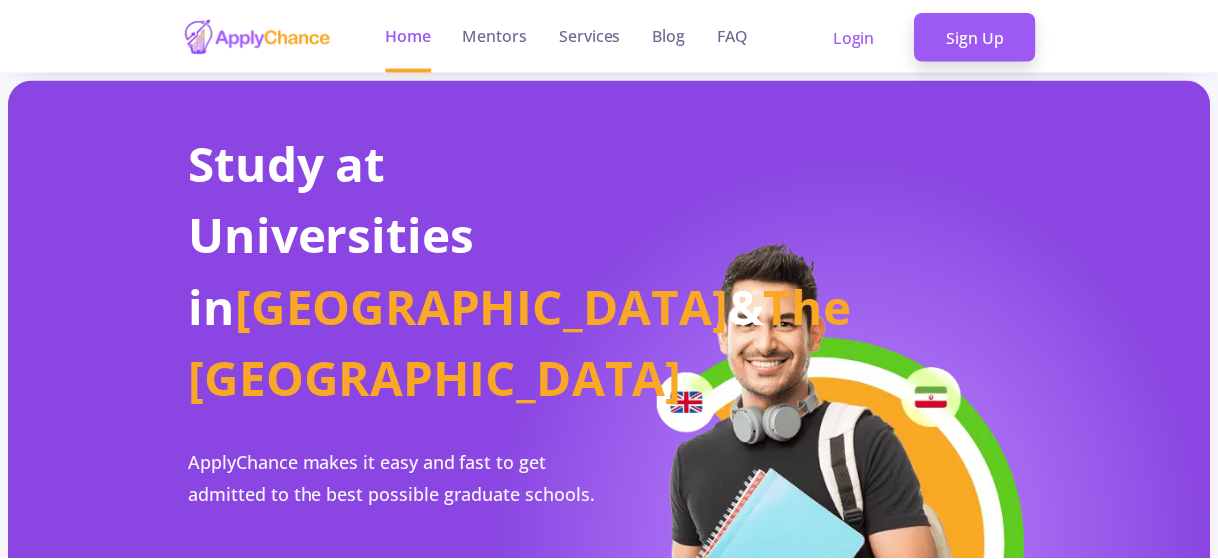 scroll, scrollTop: 0, scrollLeft: 0, axis: both 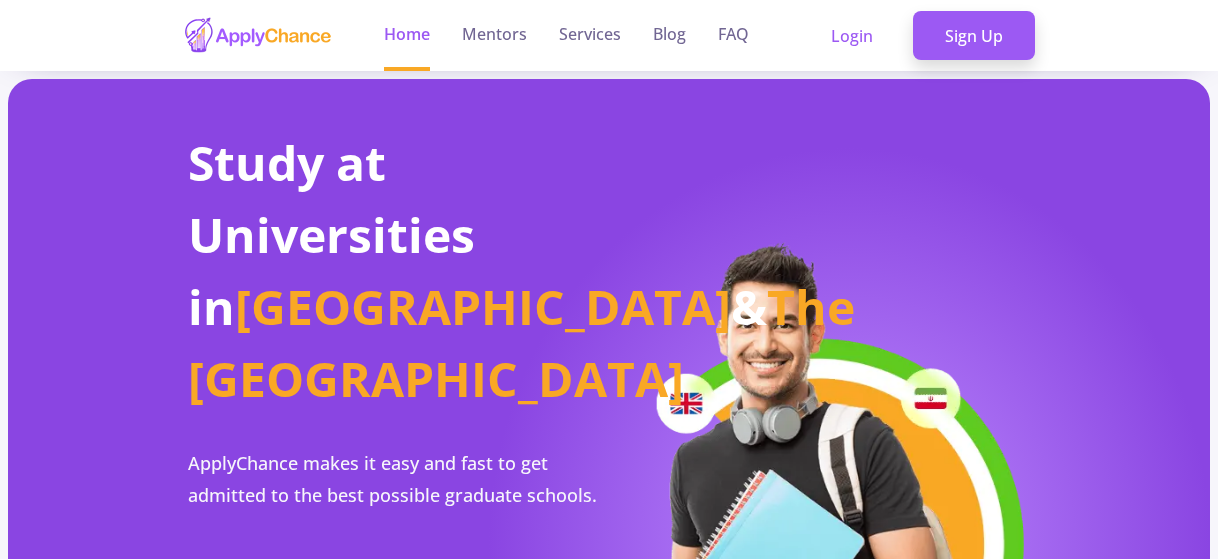 drag, startPoint x: 1225, startPoint y: 18, endPoint x: 1225, endPoint y: 34, distance: 16 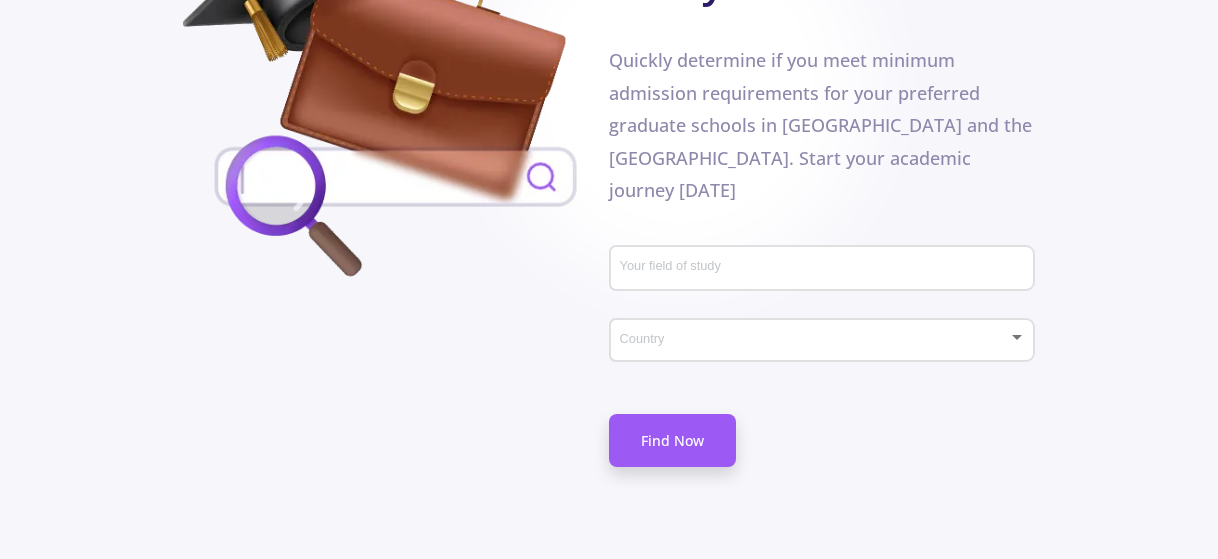 scroll, scrollTop: 1468, scrollLeft: 0, axis: vertical 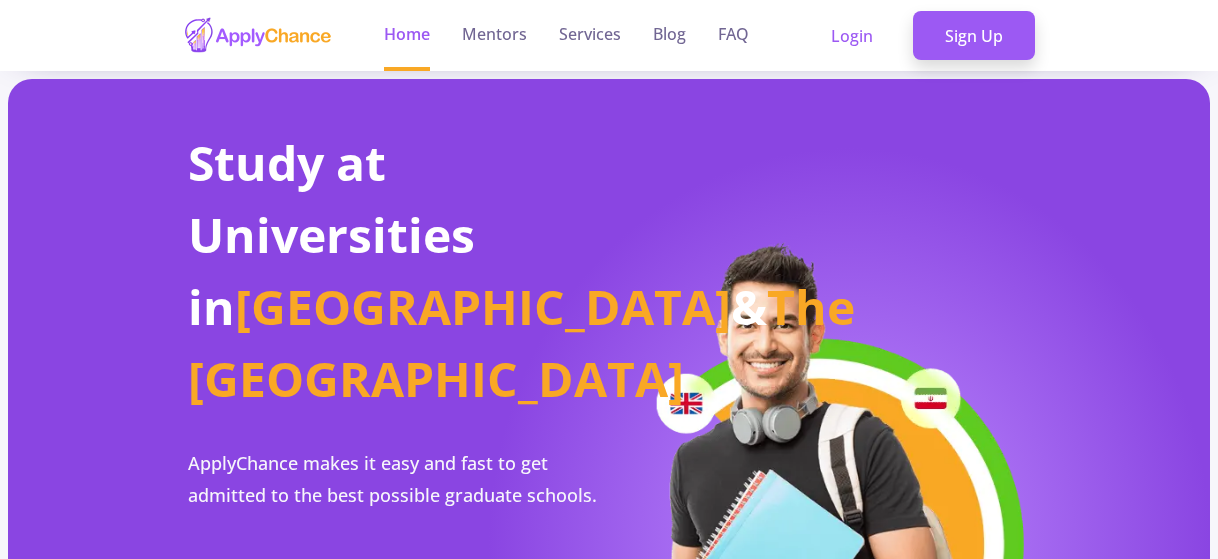 drag, startPoint x: 1225, startPoint y: 10, endPoint x: 1221, endPoint y: 34, distance: 24.33105 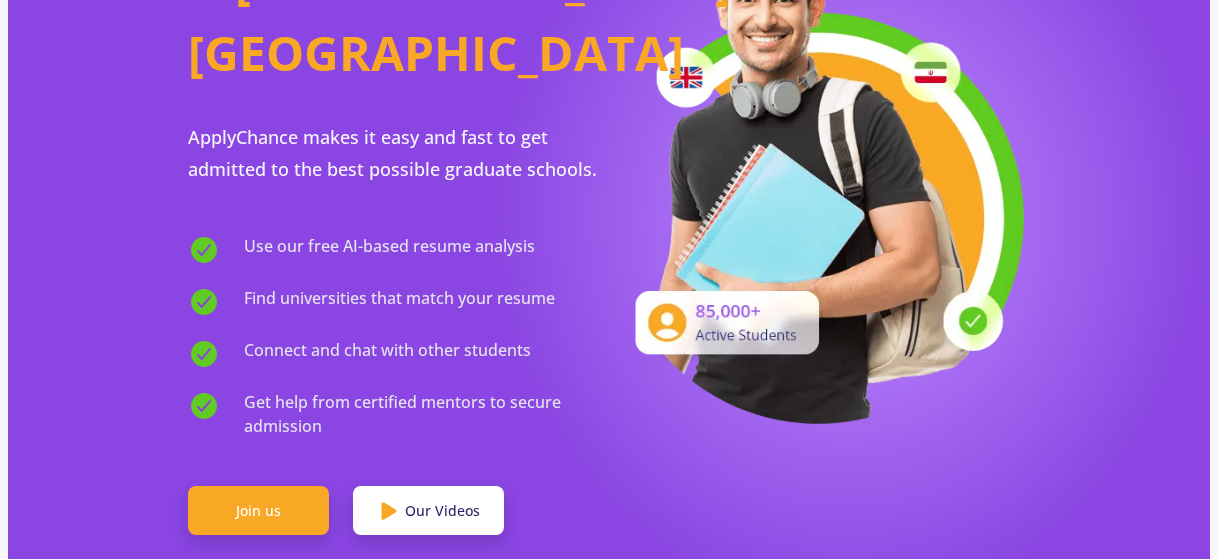 scroll, scrollTop: 0, scrollLeft: 0, axis: both 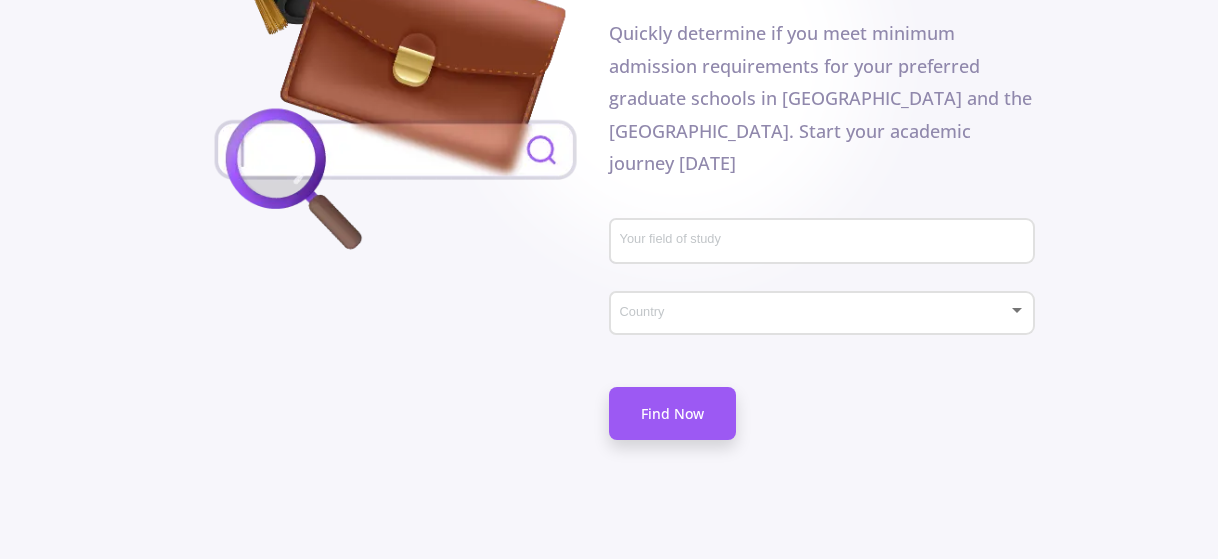 click at bounding box center [816, 313] 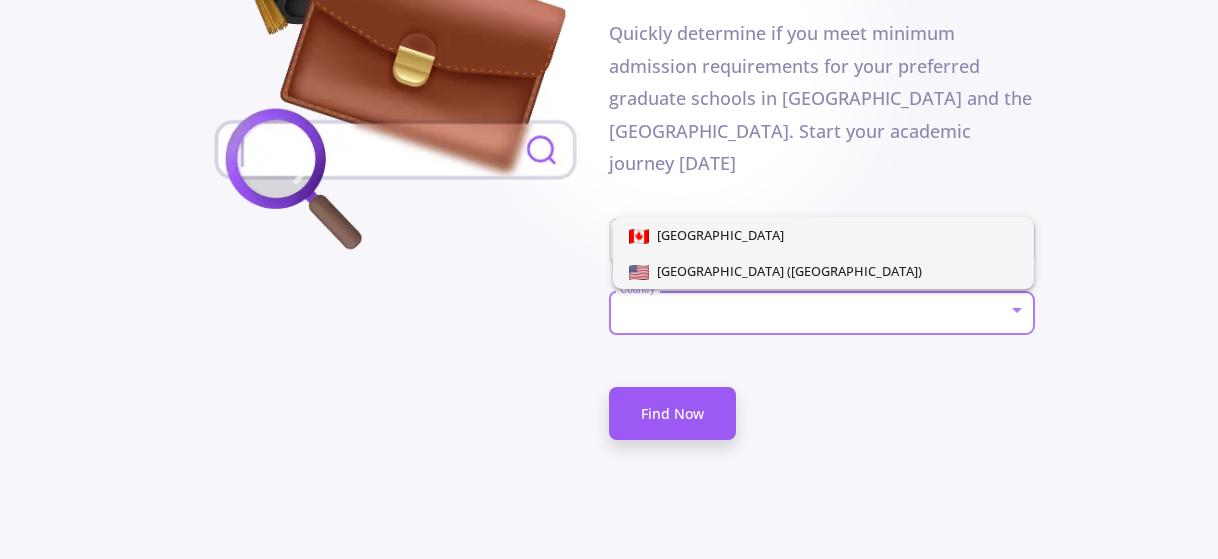 click on "[GEOGRAPHIC_DATA] ([GEOGRAPHIC_DATA])" at bounding box center [785, 271] 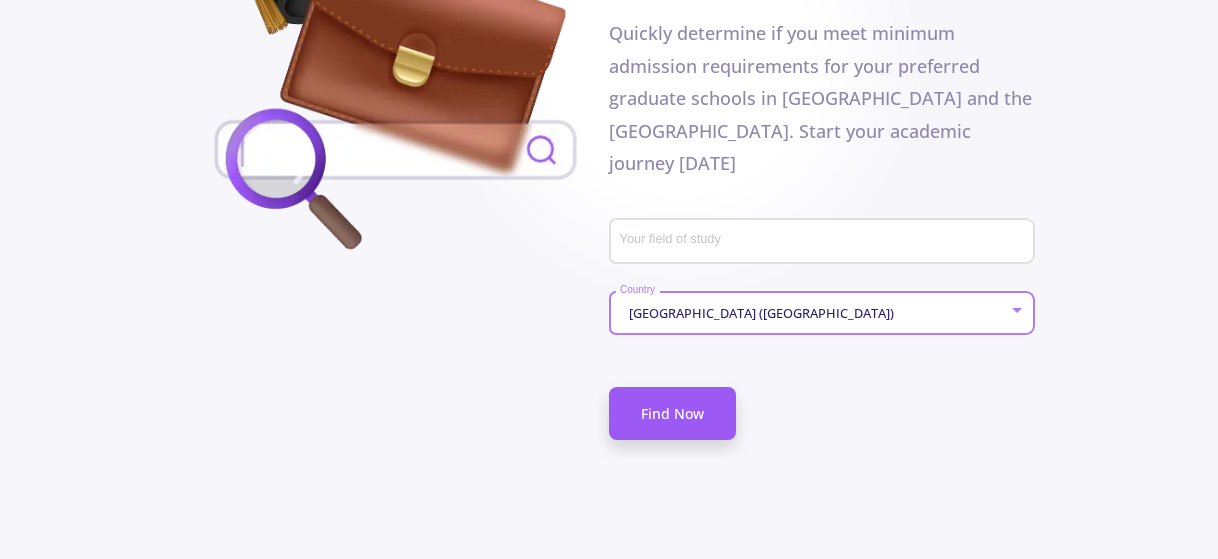 click on "Your field of study" at bounding box center [825, 242] 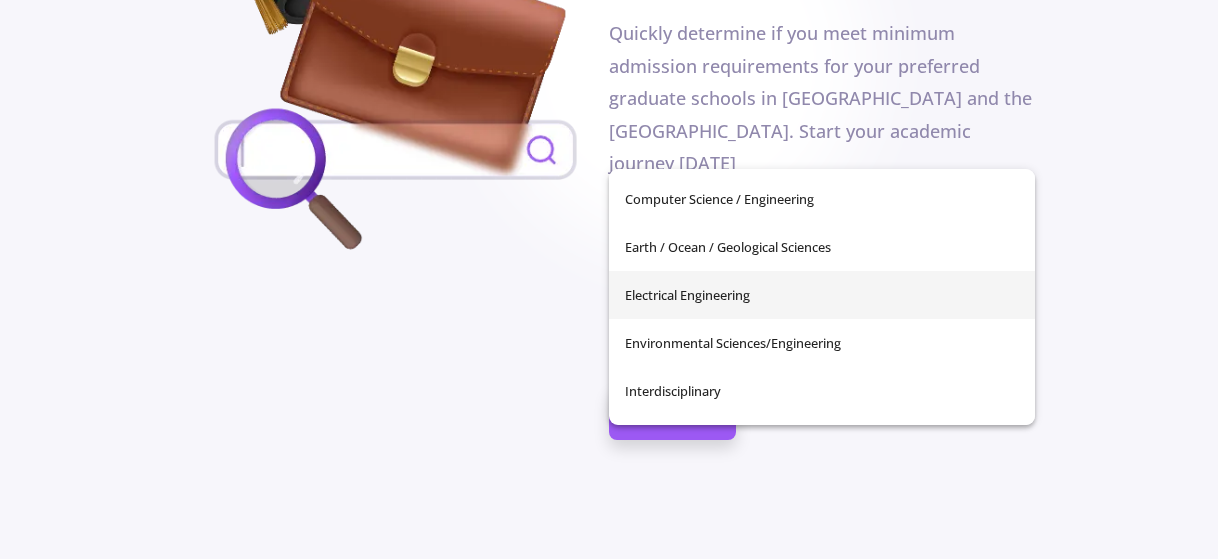 scroll, scrollTop: 300, scrollLeft: 0, axis: vertical 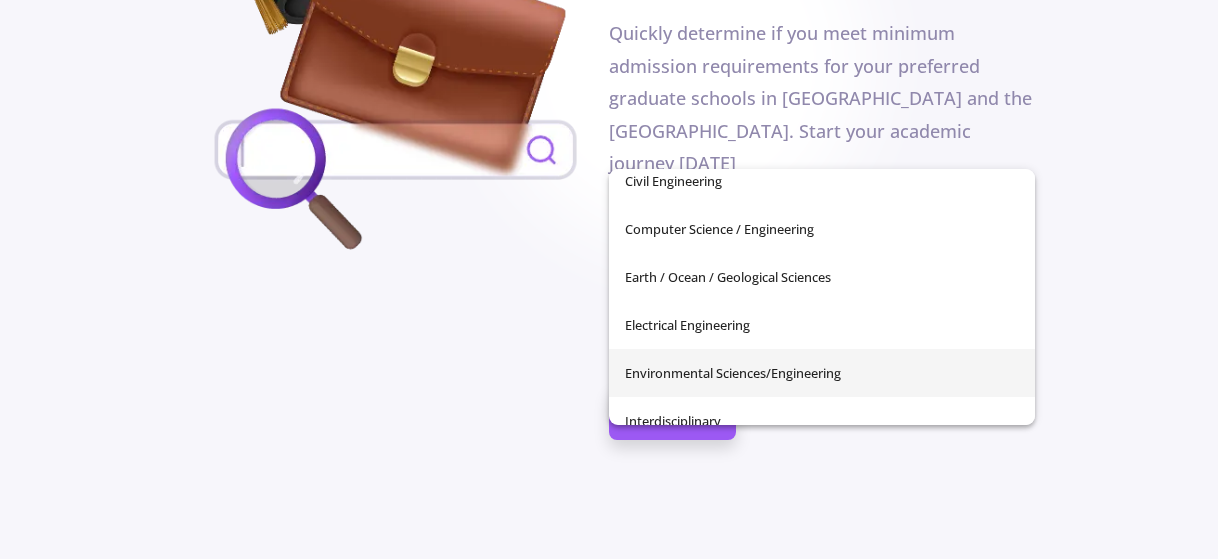 click on "Environmental Sciences/Engineering" at bounding box center (822, 373) 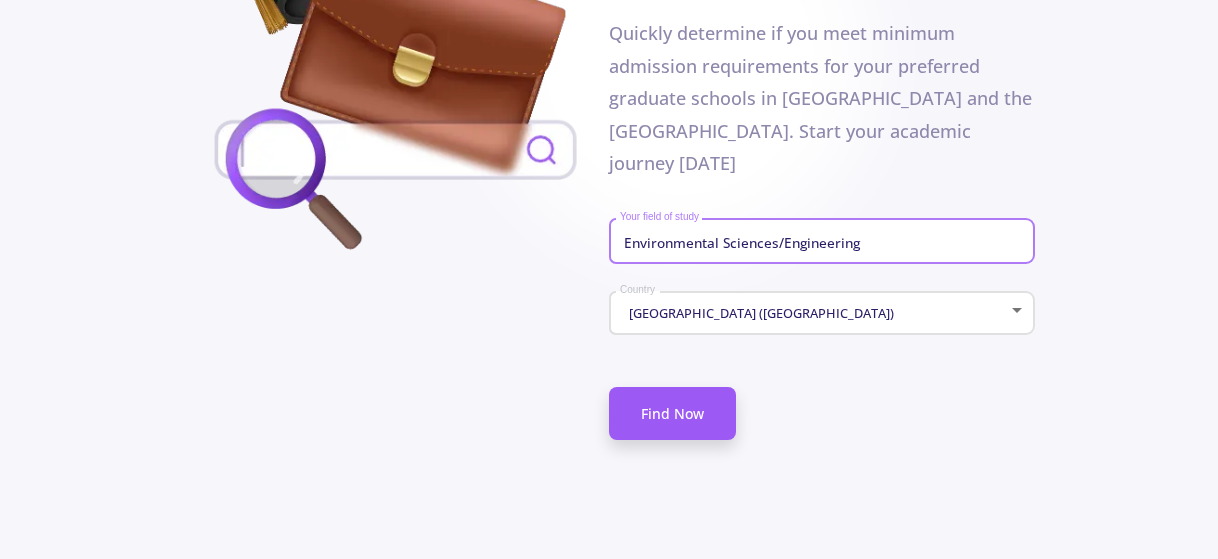 click on "Environmental Sciences/Engineering Your field of study" 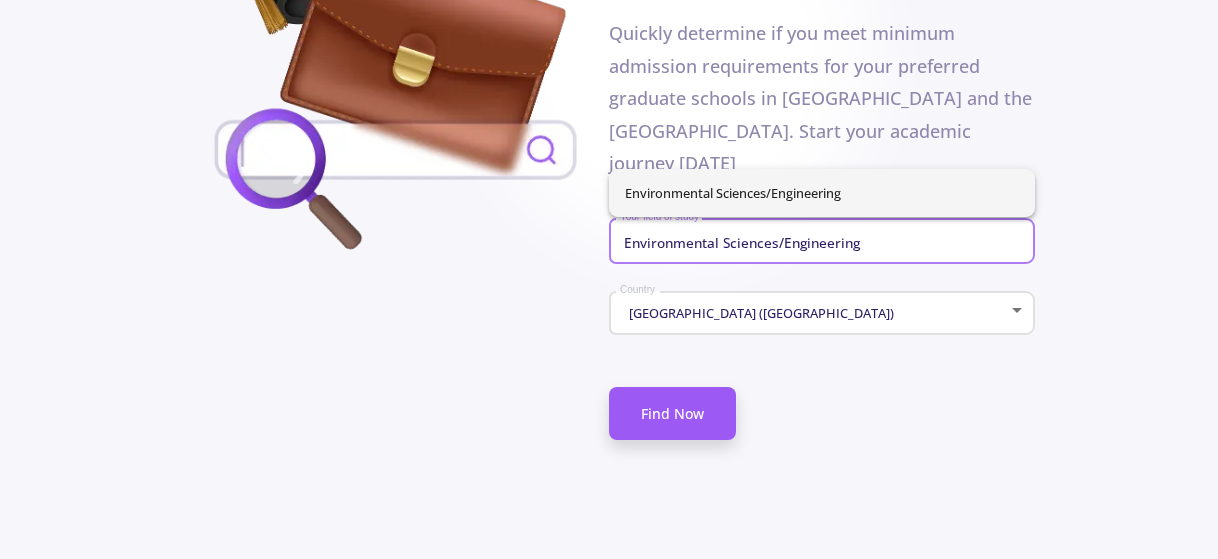 drag, startPoint x: 882, startPoint y: 144, endPoint x: 627, endPoint y: 154, distance: 255.196 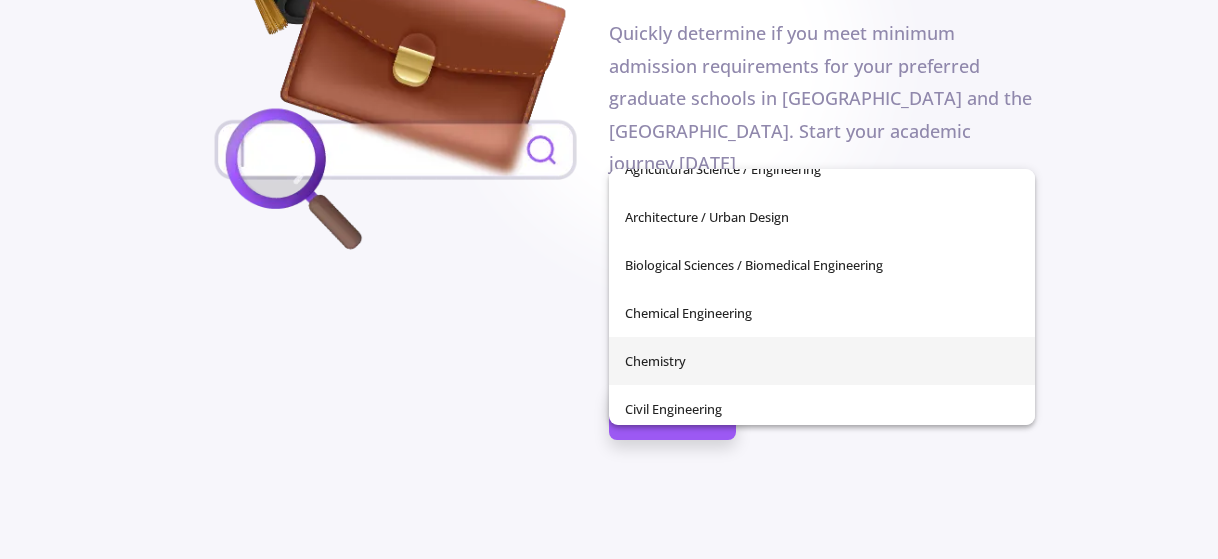 scroll, scrollTop: 200, scrollLeft: 0, axis: vertical 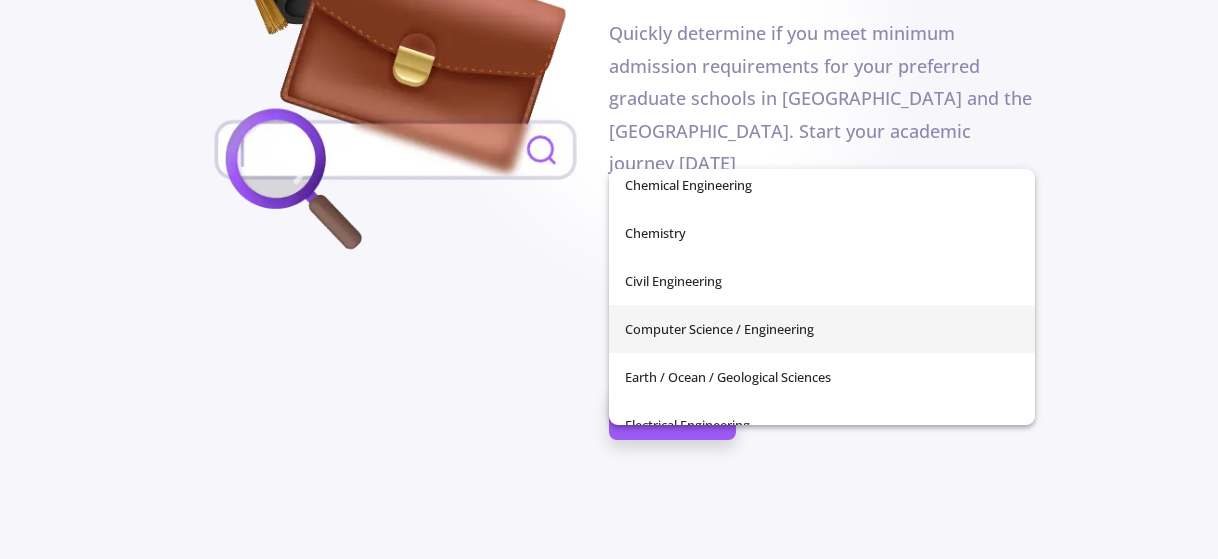 click on "Computer Science / Engineering" at bounding box center [822, 329] 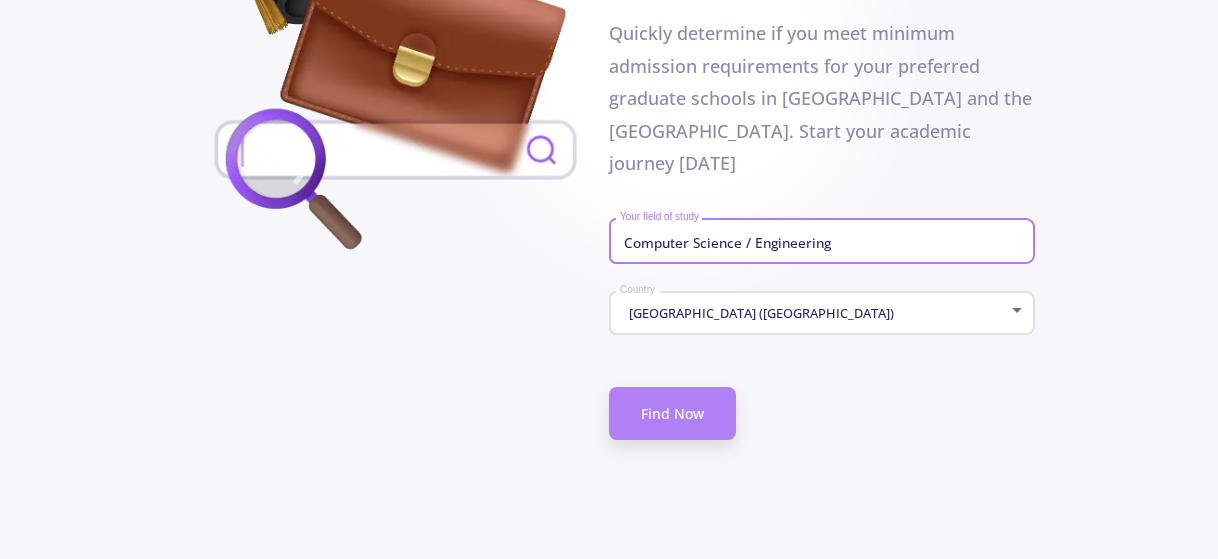 click on "Find Now" 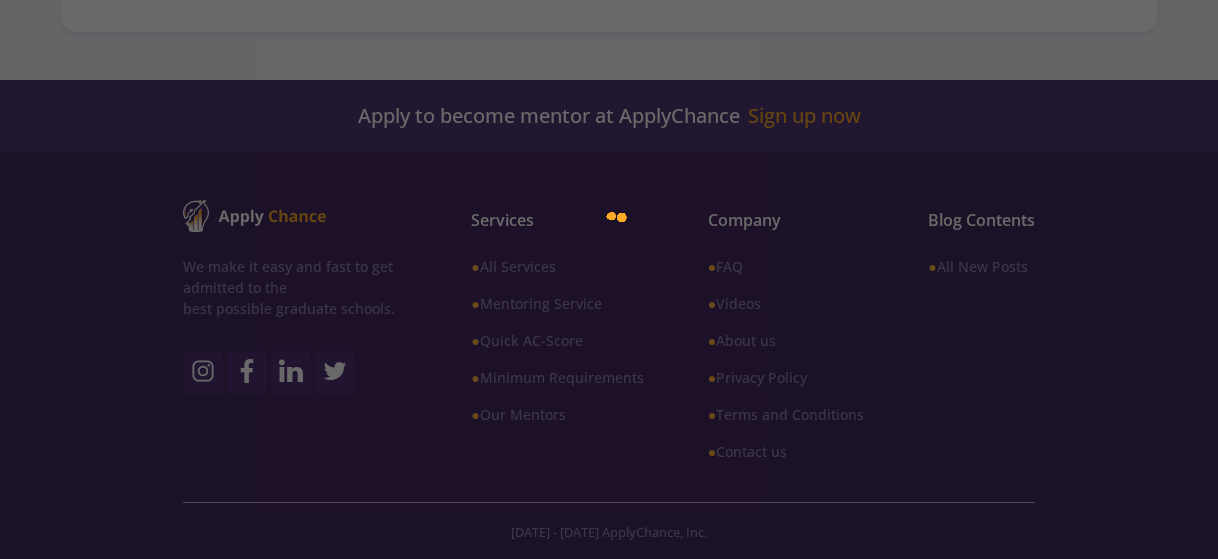 scroll, scrollTop: 538, scrollLeft: 0, axis: vertical 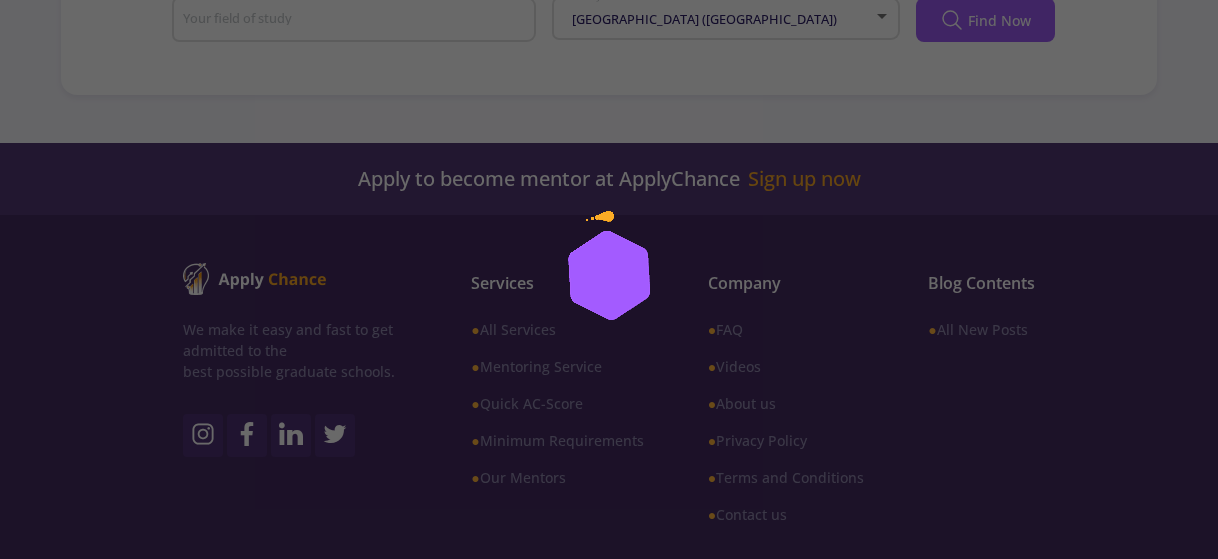 type on "Computer Science / Engineering" 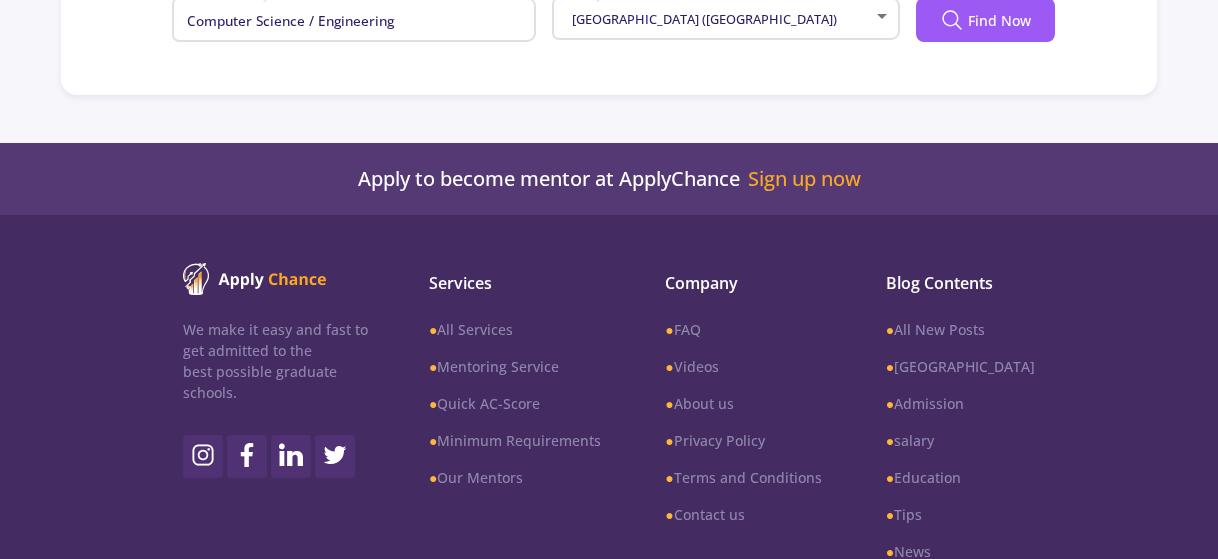 scroll, scrollTop: 574, scrollLeft: 0, axis: vertical 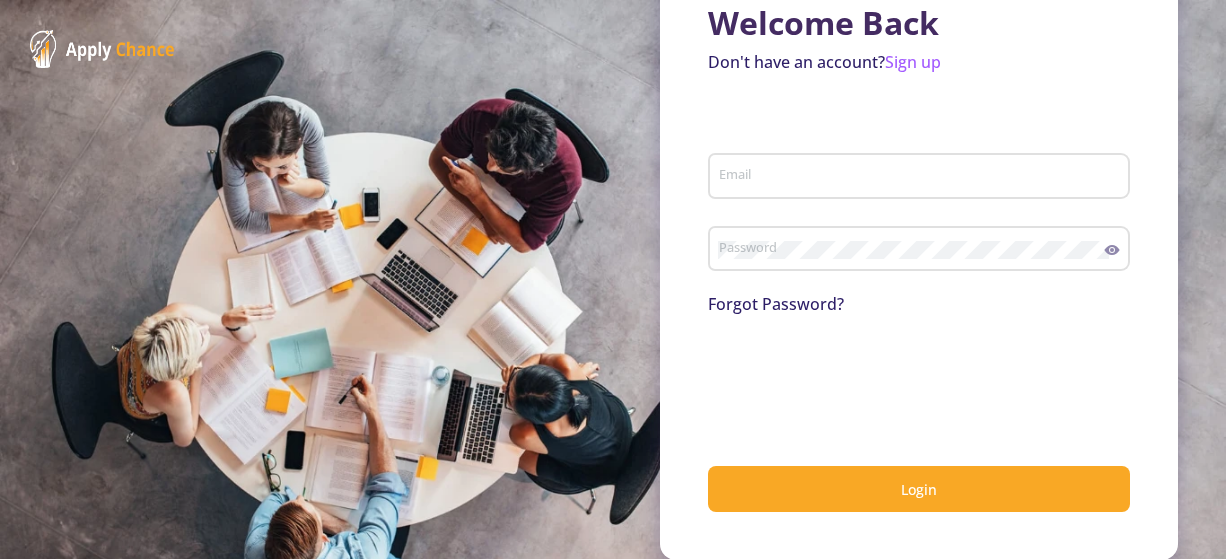 click on "Don't have an account?  Sign up" 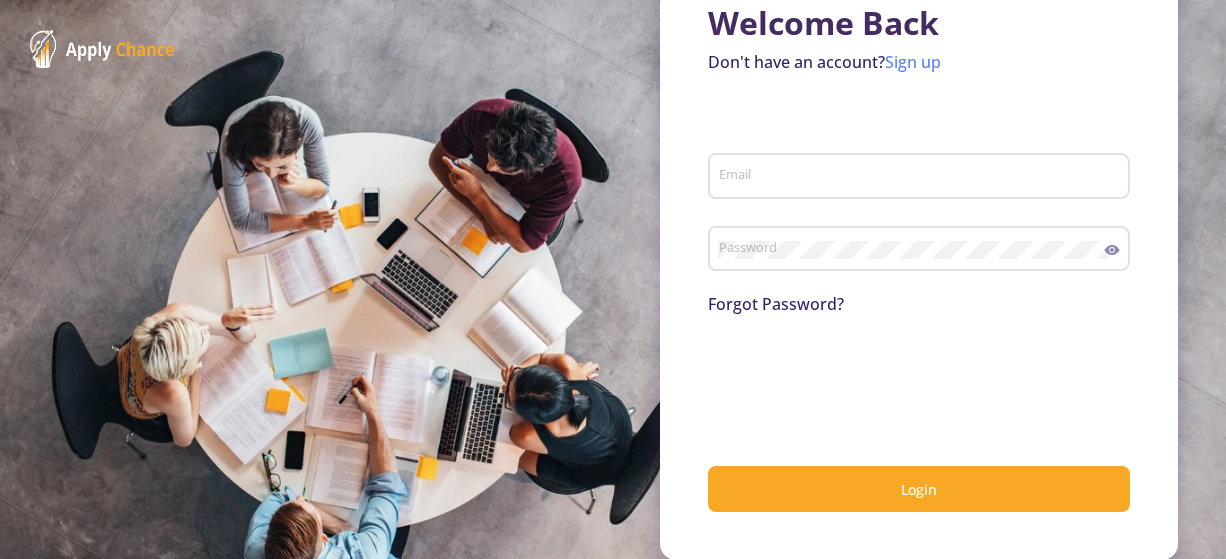 click on "Sign up" 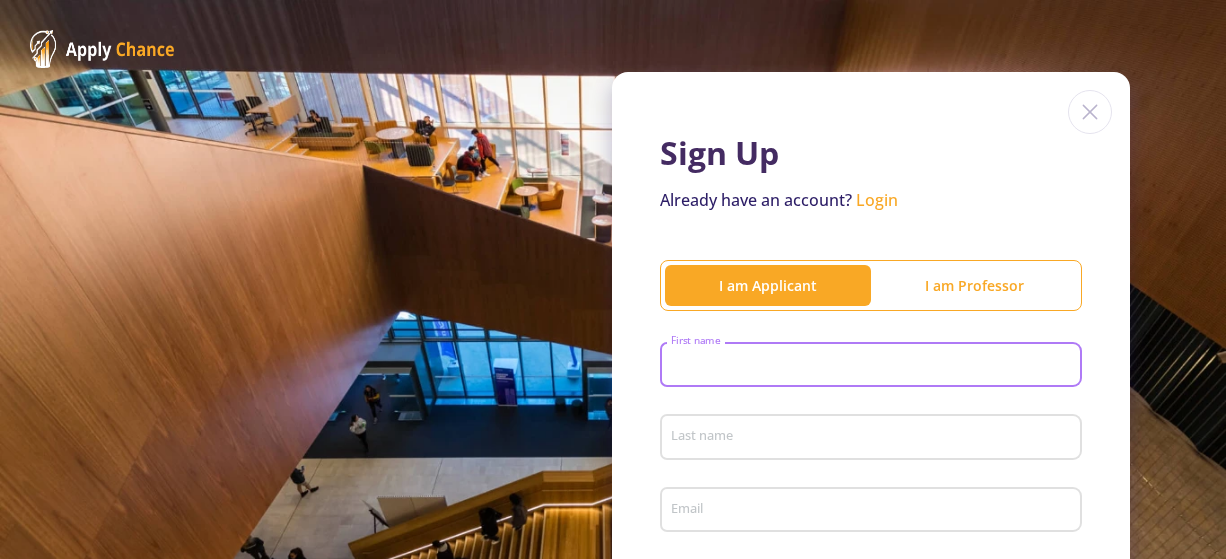 click on "First name" at bounding box center [874, 366] 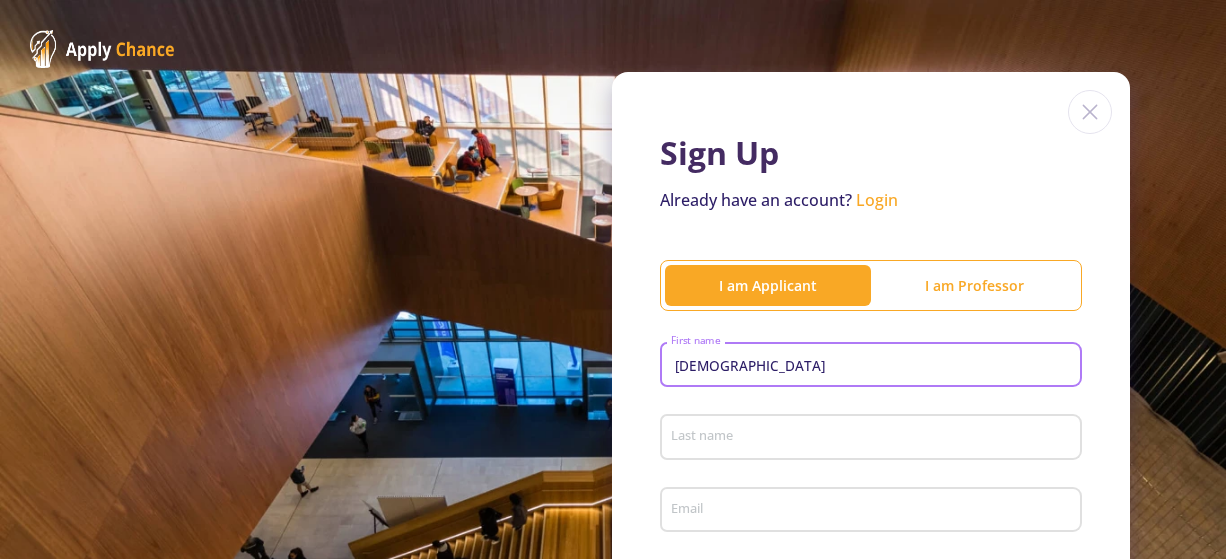 type on "iman" 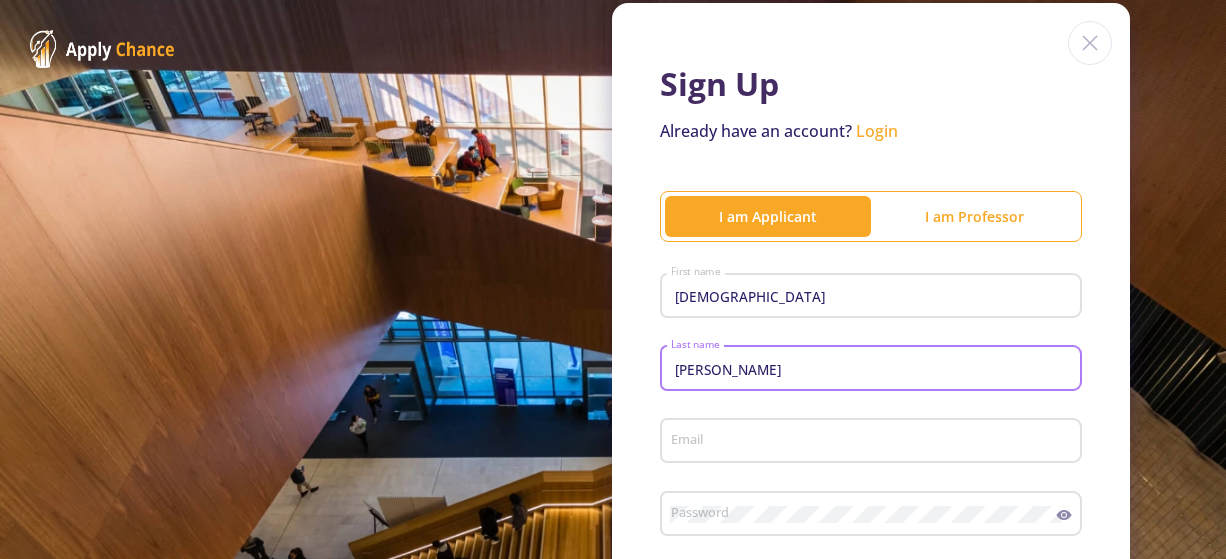 scroll, scrollTop: 100, scrollLeft: 0, axis: vertical 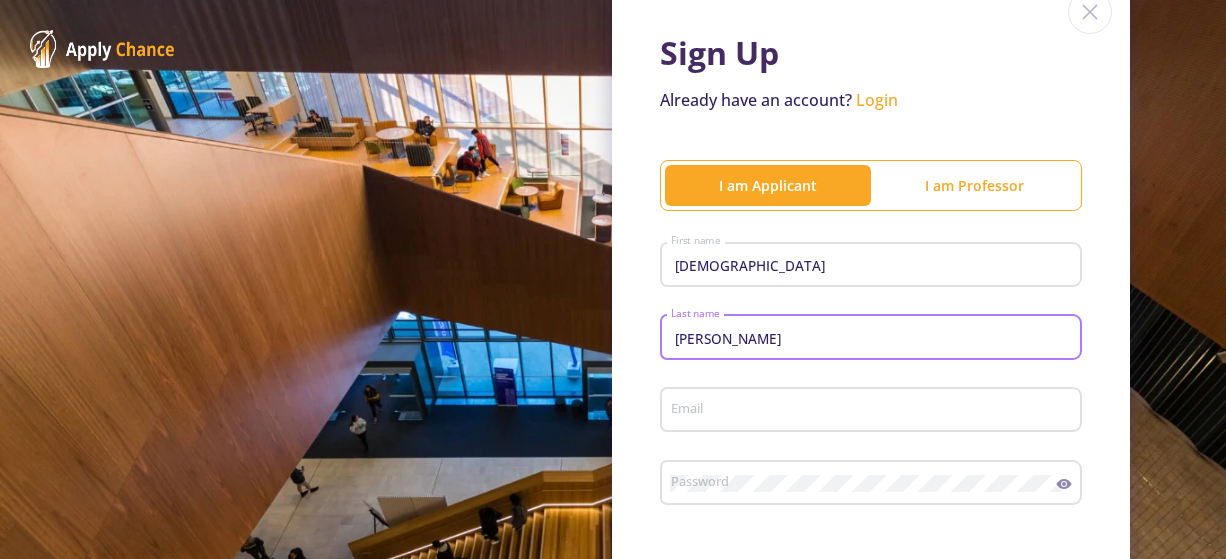type on "karimi" 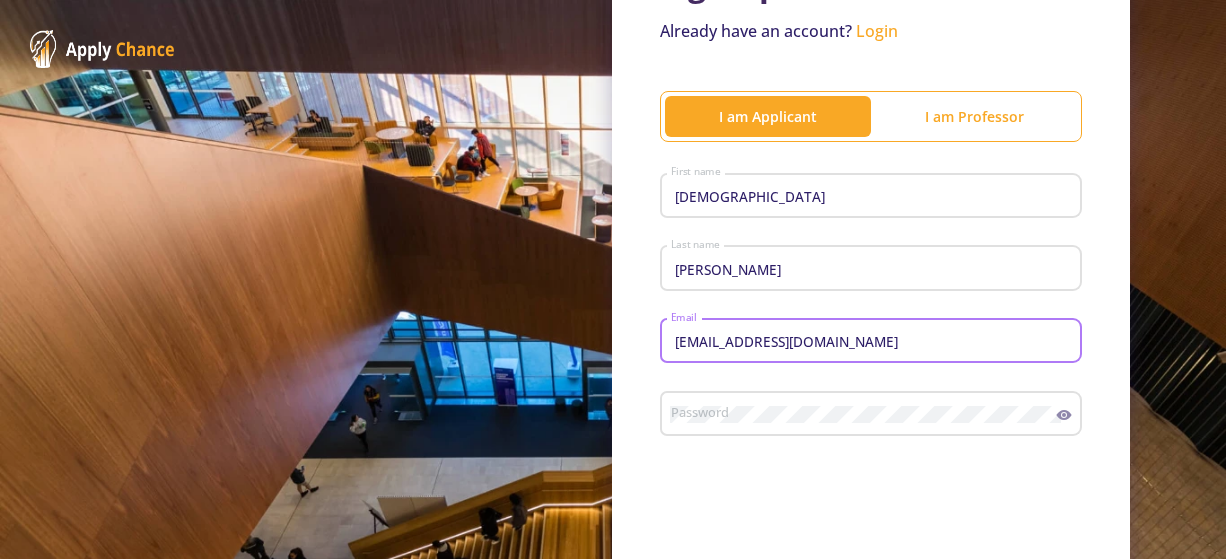 scroll, scrollTop: 200, scrollLeft: 0, axis: vertical 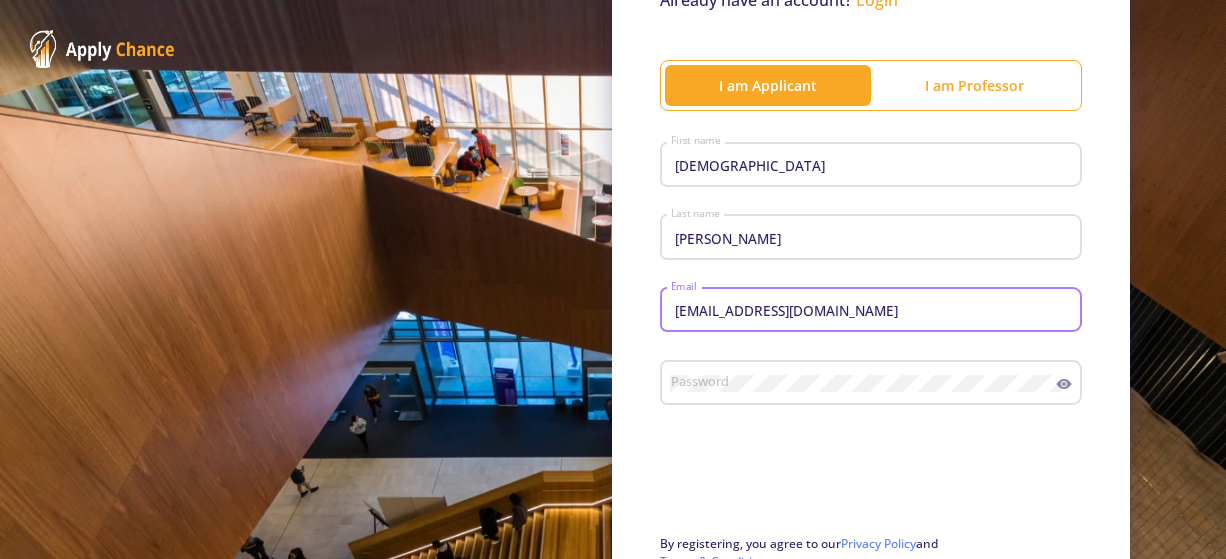 type on "[EMAIL_ADDRESS][DOMAIN_NAME]" 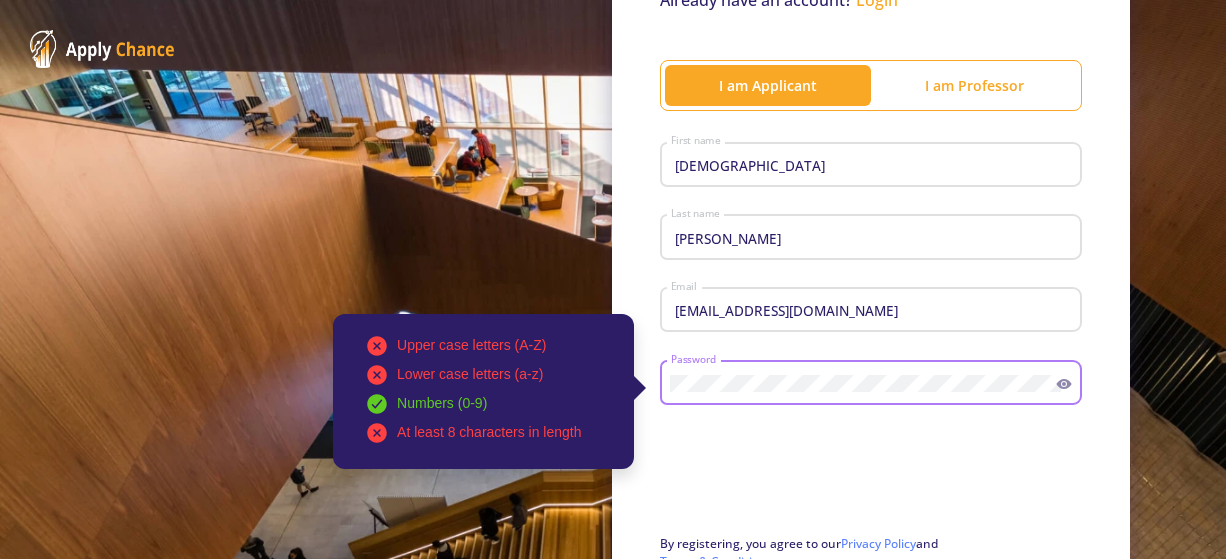 click on "Upper case letters (A-Z) Lower case letters (a-z) Numbers (0-9) At least 8 characters in length Password" 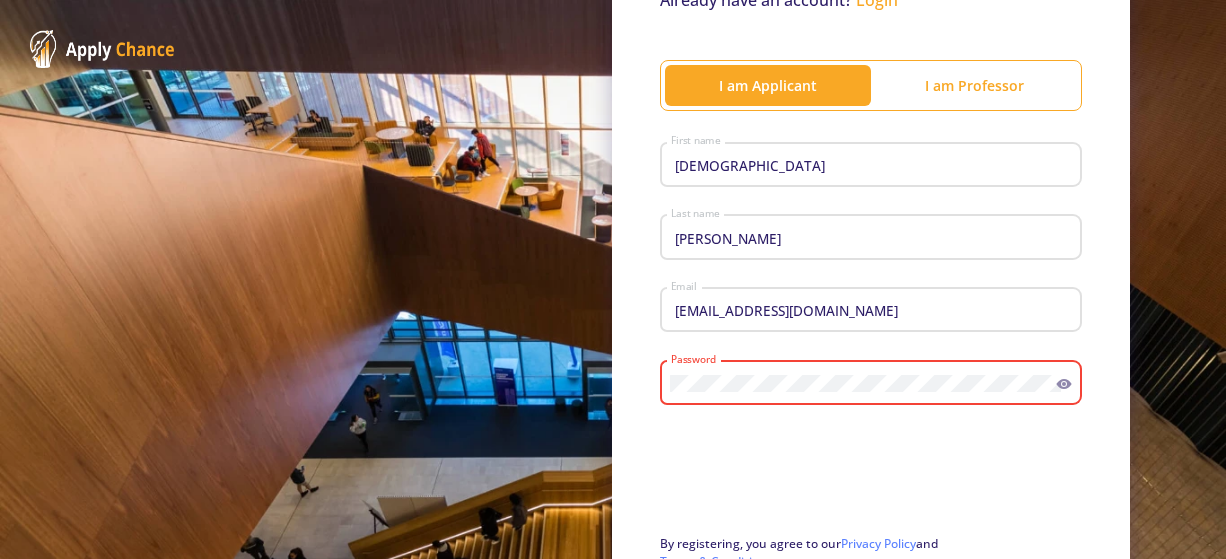click on "Password" 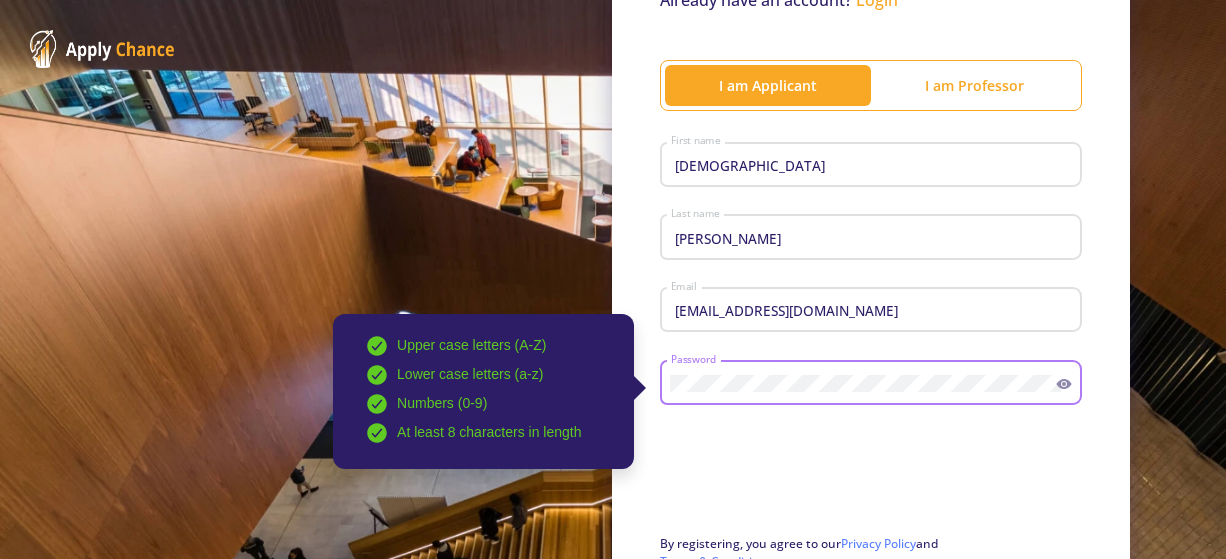 click 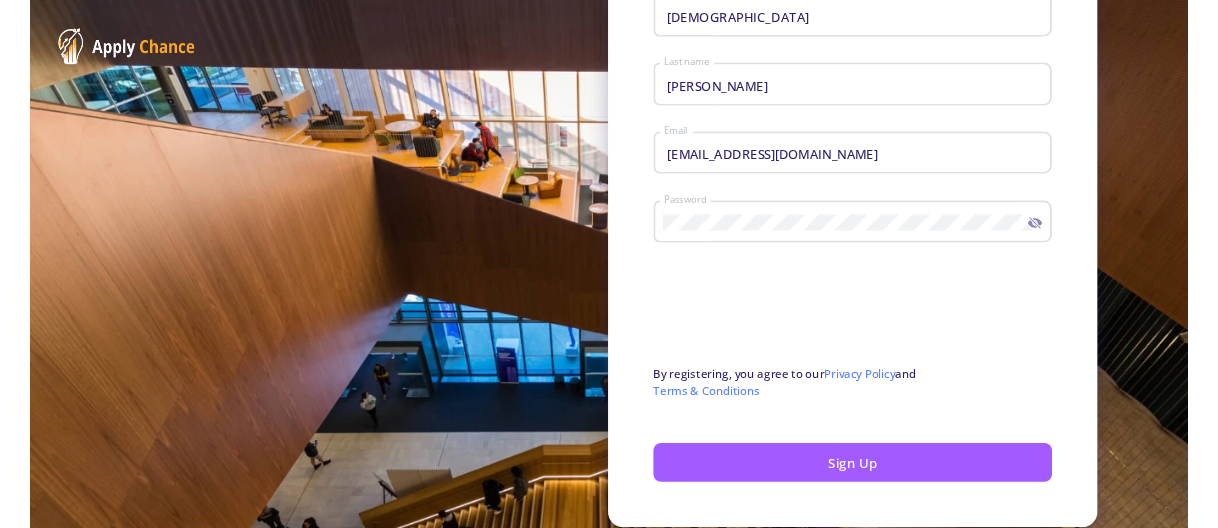scroll, scrollTop: 352, scrollLeft: 0, axis: vertical 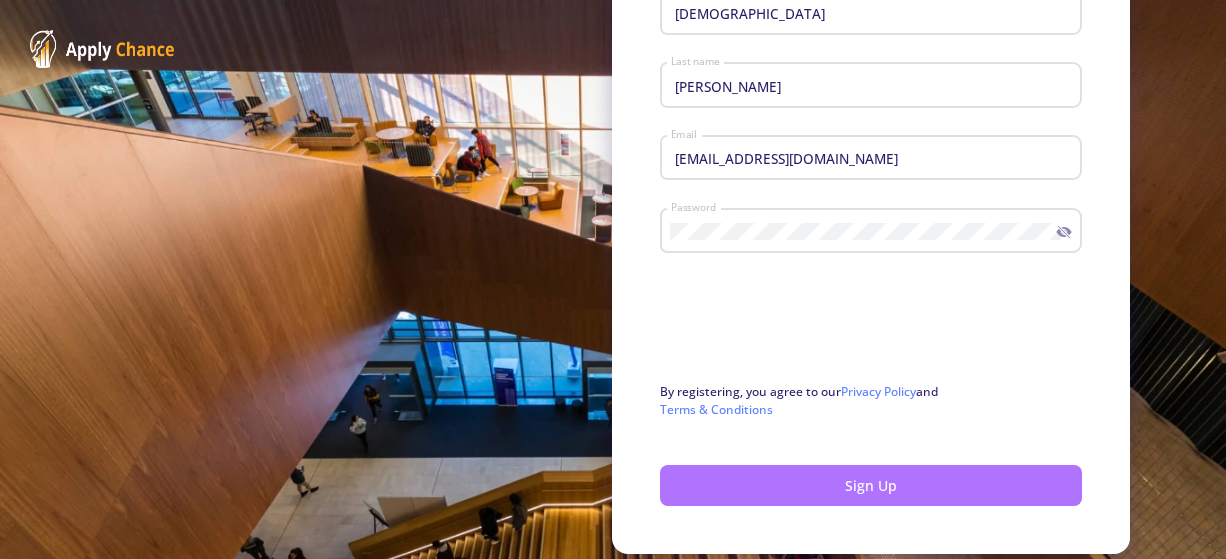 click on "Sign Up" 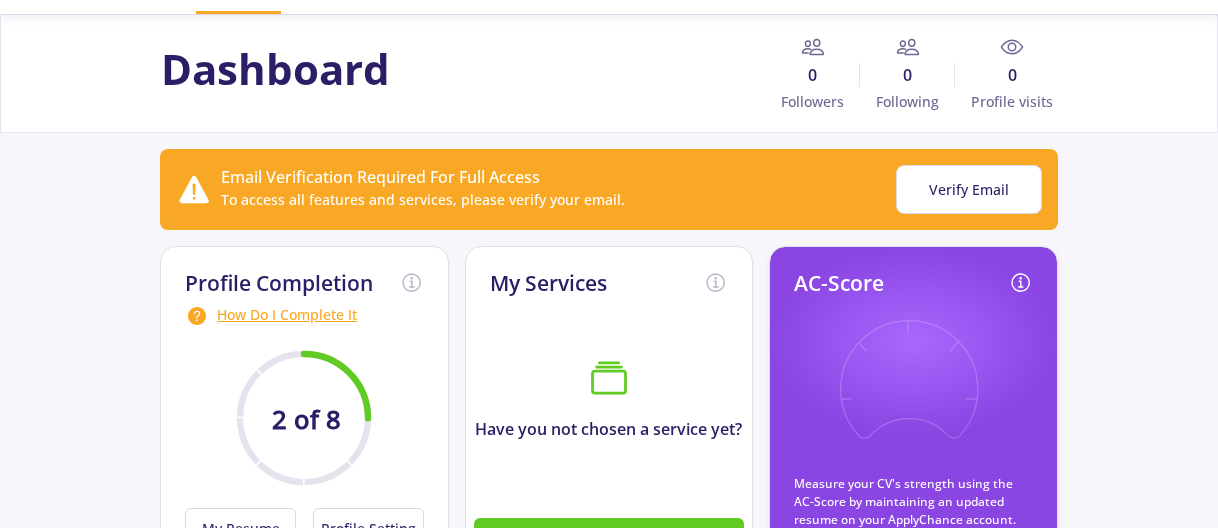 scroll, scrollTop: 50, scrollLeft: 0, axis: vertical 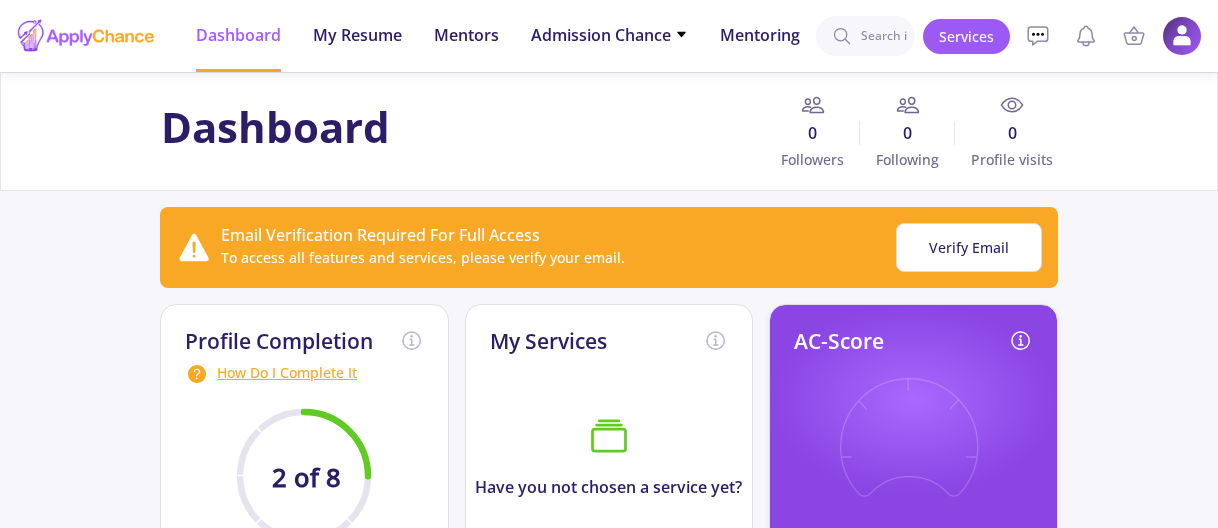 click 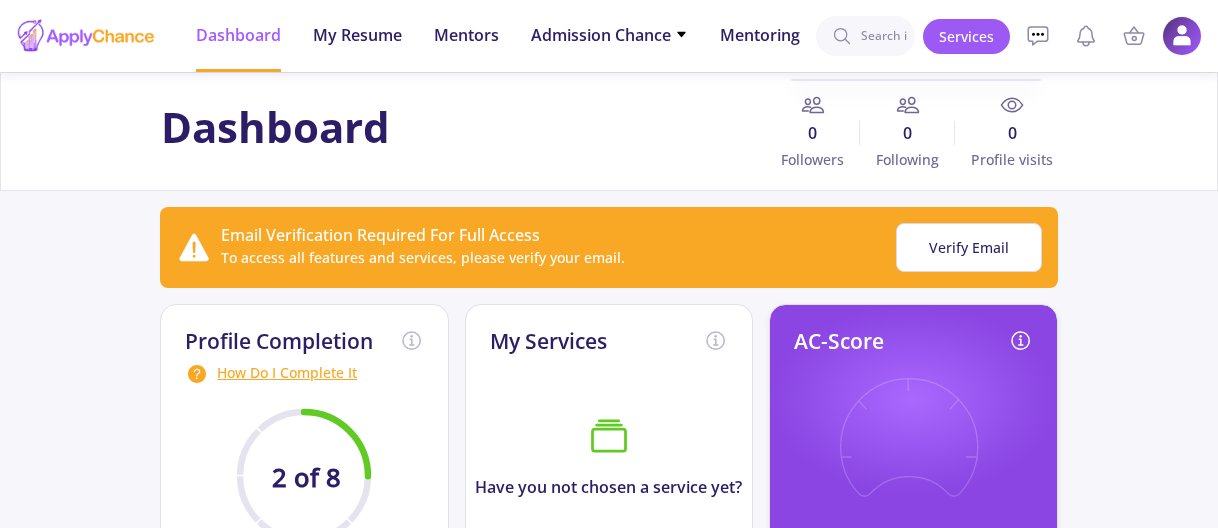 click 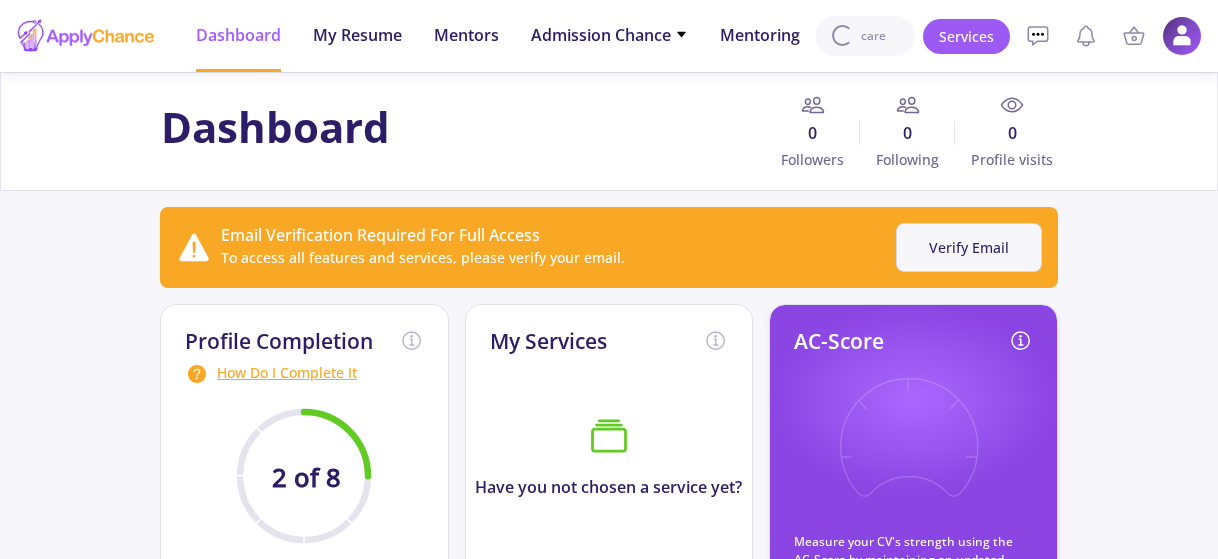 type on "care" 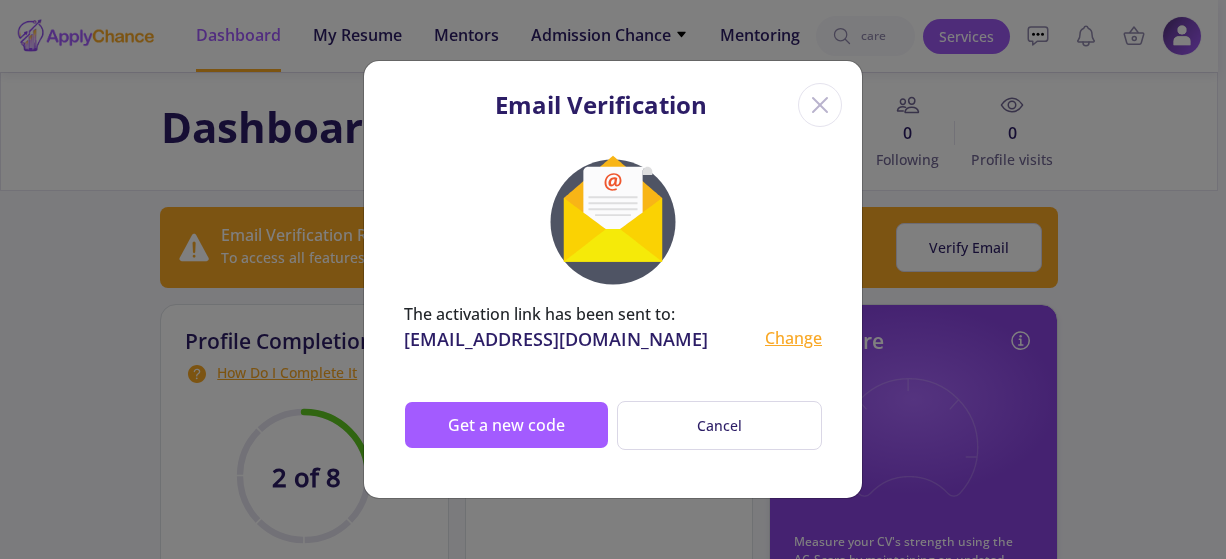 click 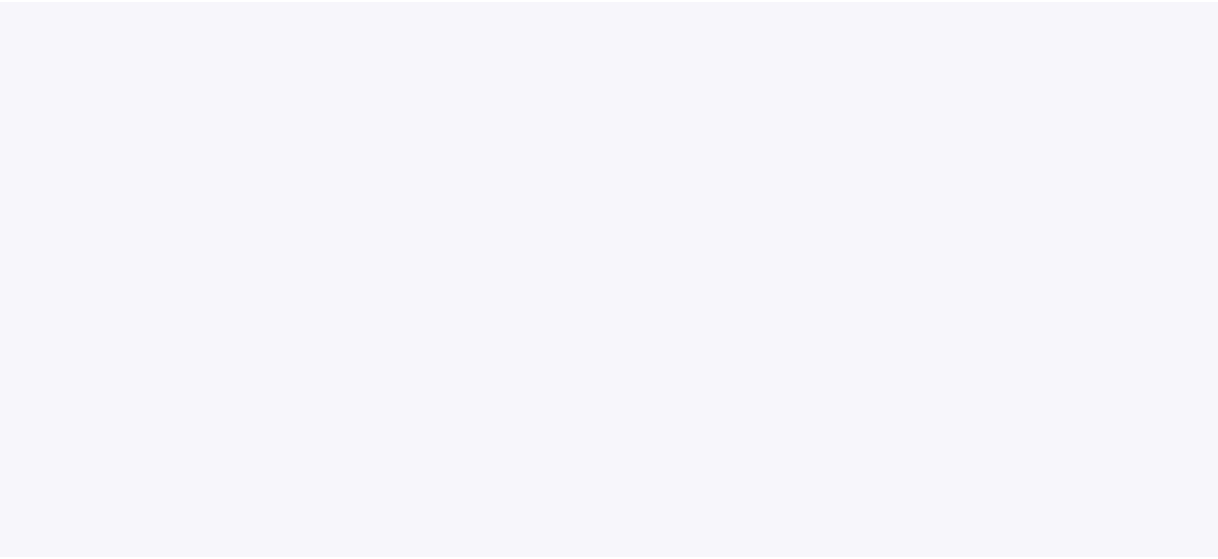 scroll, scrollTop: 0, scrollLeft: 0, axis: both 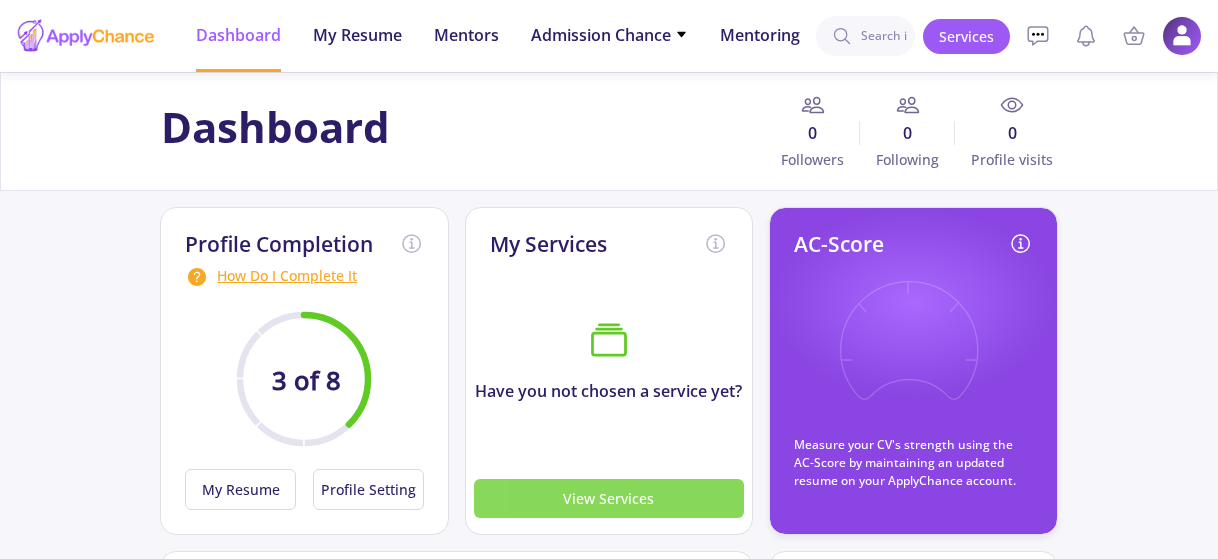 click on "View Services" 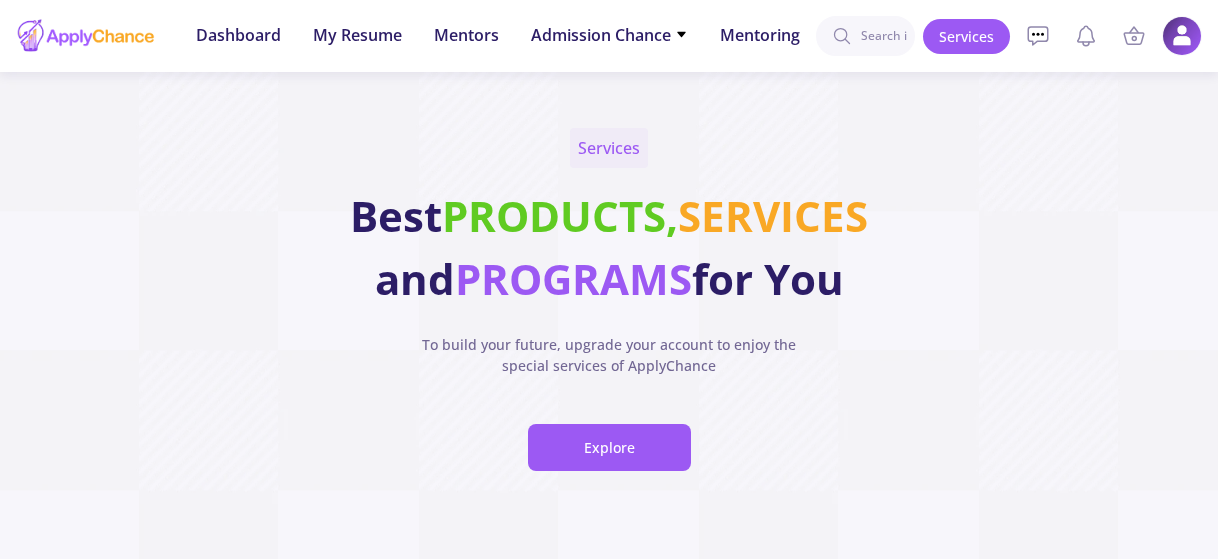 click on "Explore" 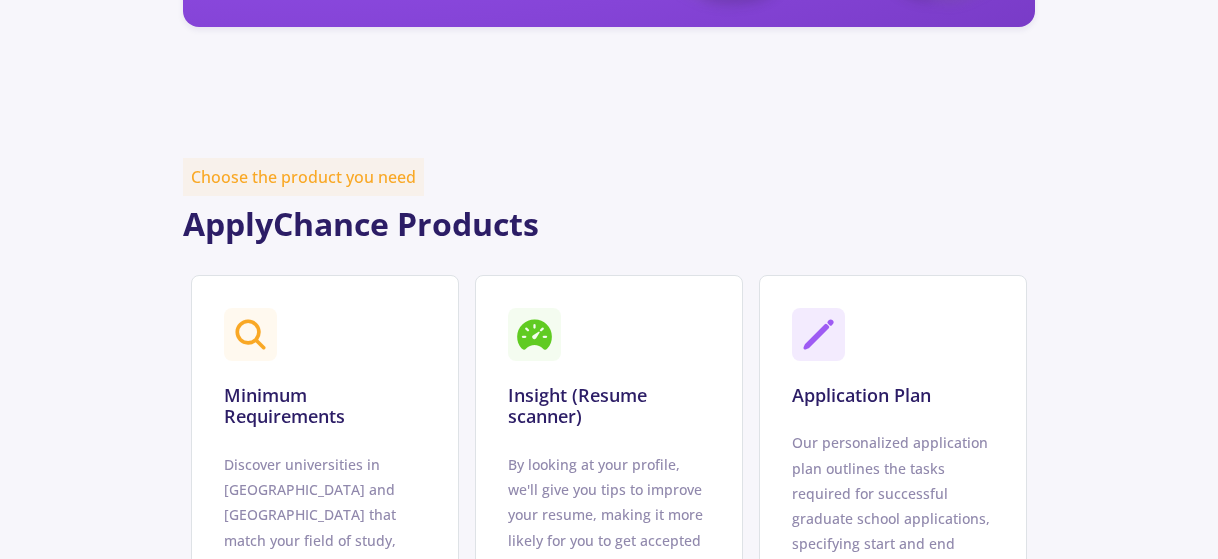 scroll, scrollTop: 1229, scrollLeft: 0, axis: vertical 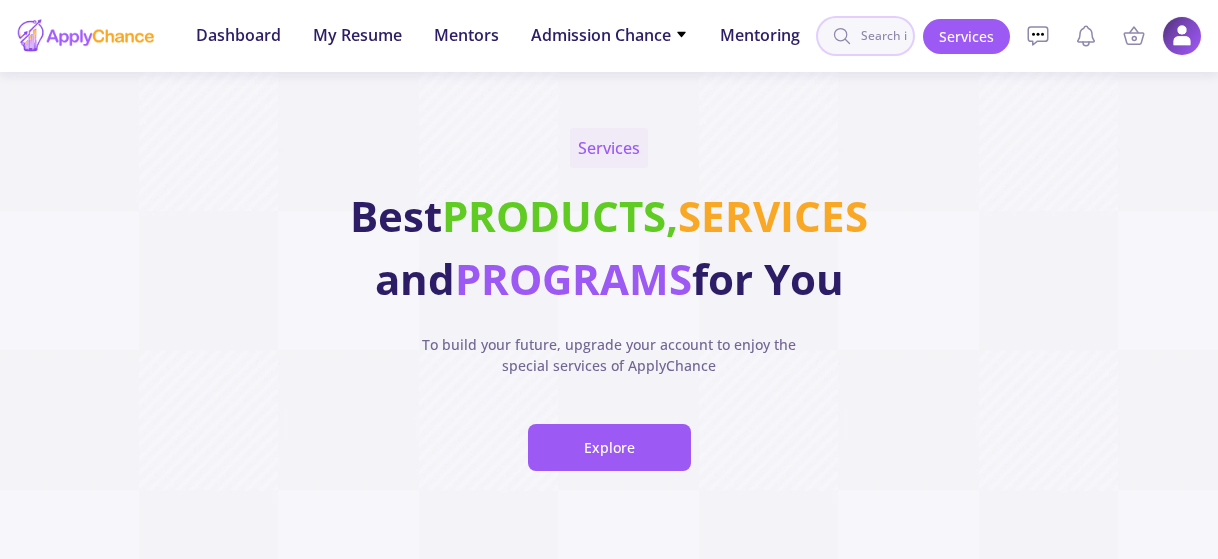 click 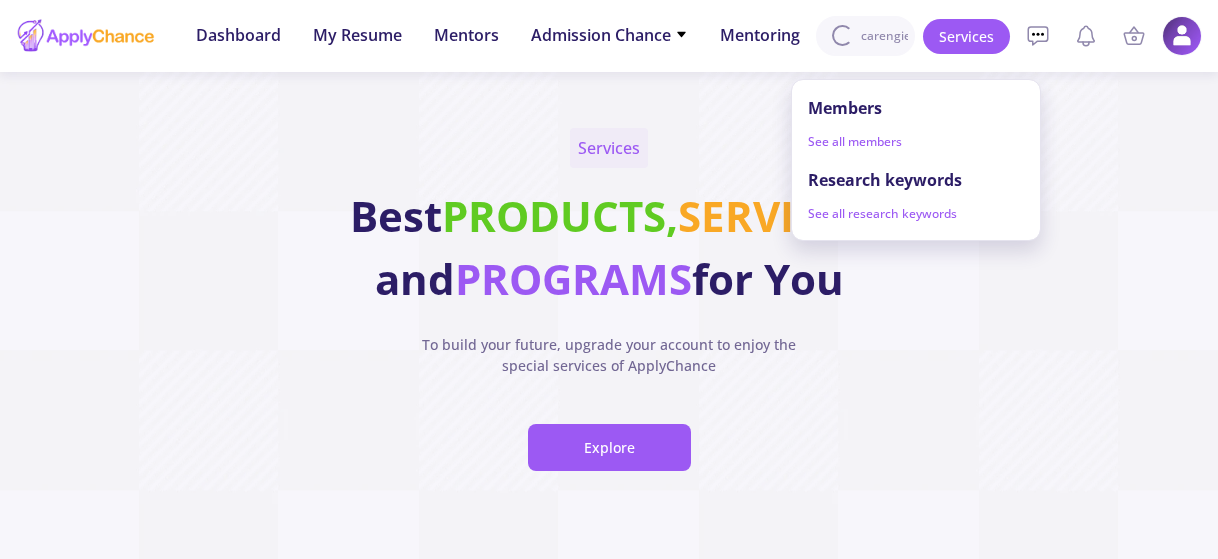 scroll, scrollTop: 0, scrollLeft: 2, axis: horizontal 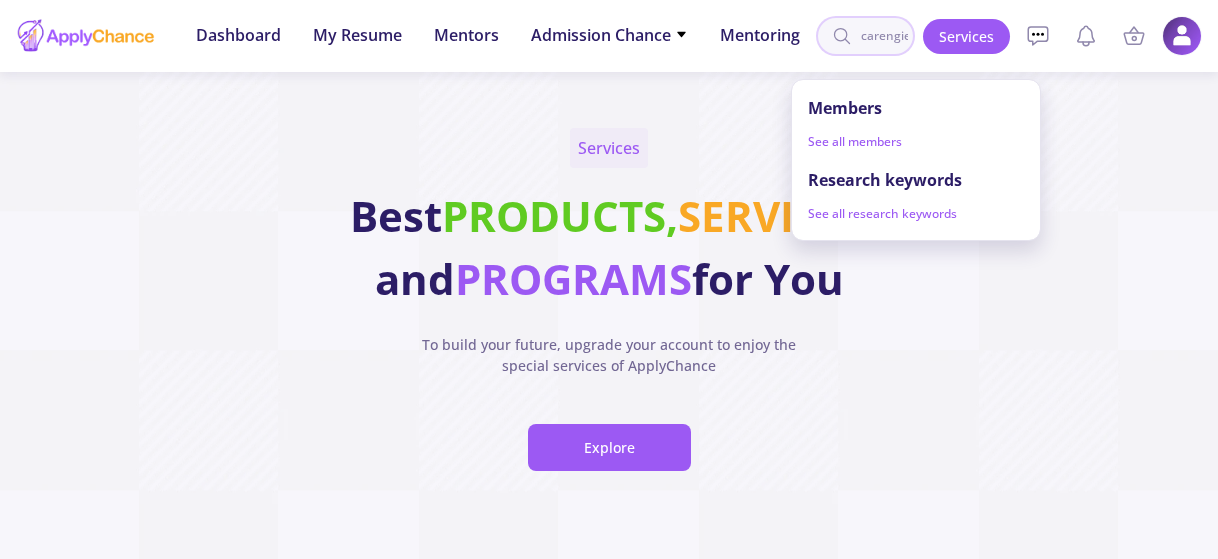 drag, startPoint x: 893, startPoint y: 36, endPoint x: 859, endPoint y: 36, distance: 34 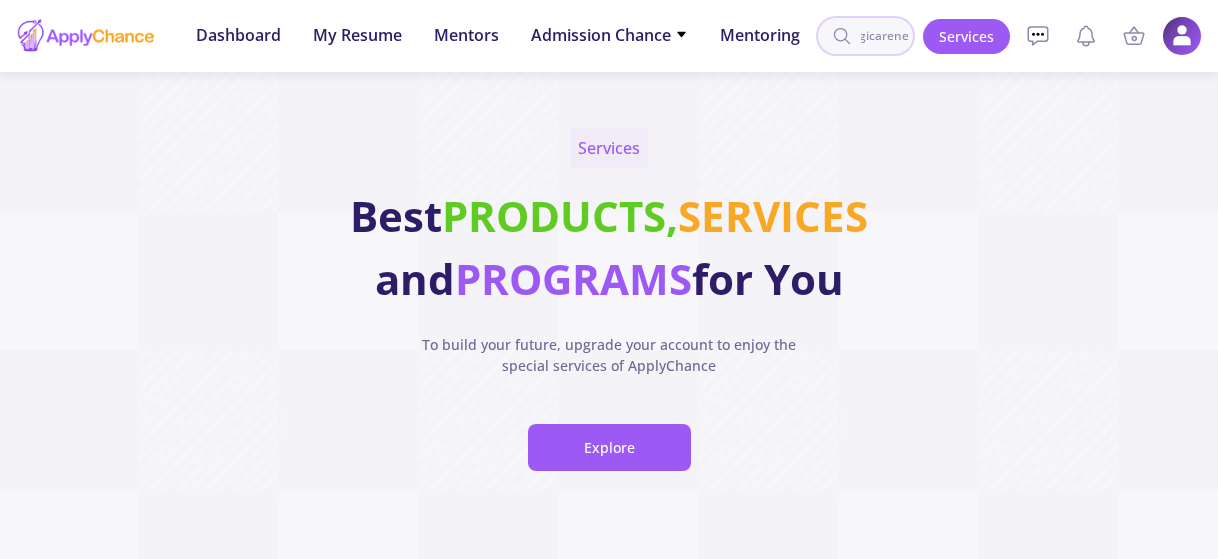 scroll, scrollTop: 0, scrollLeft: 0, axis: both 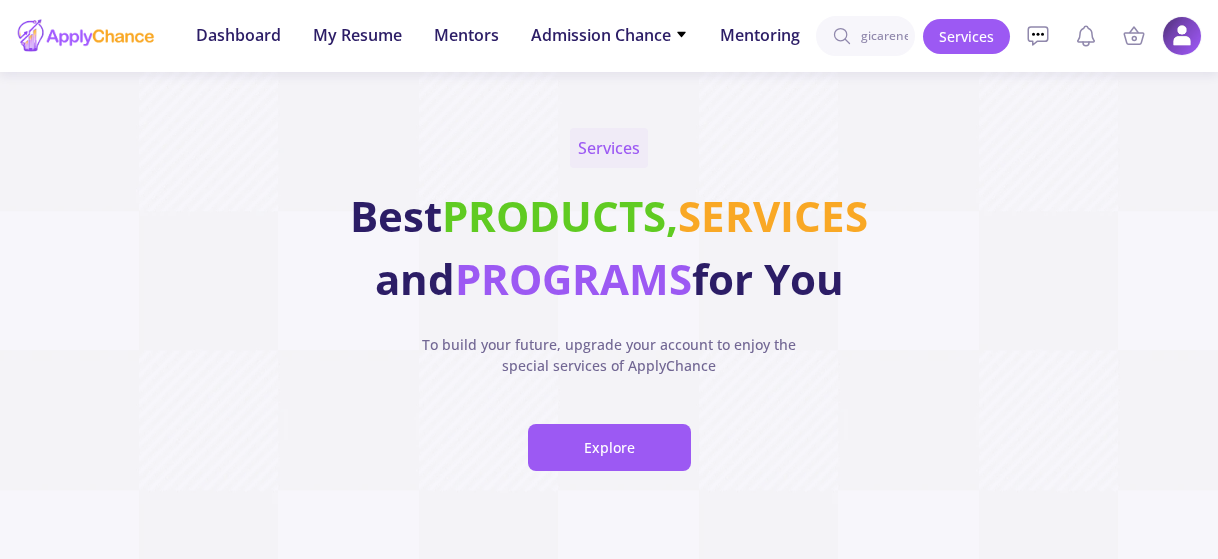 drag, startPoint x: 909, startPoint y: 38, endPoint x: 853, endPoint y: 34, distance: 56.142673 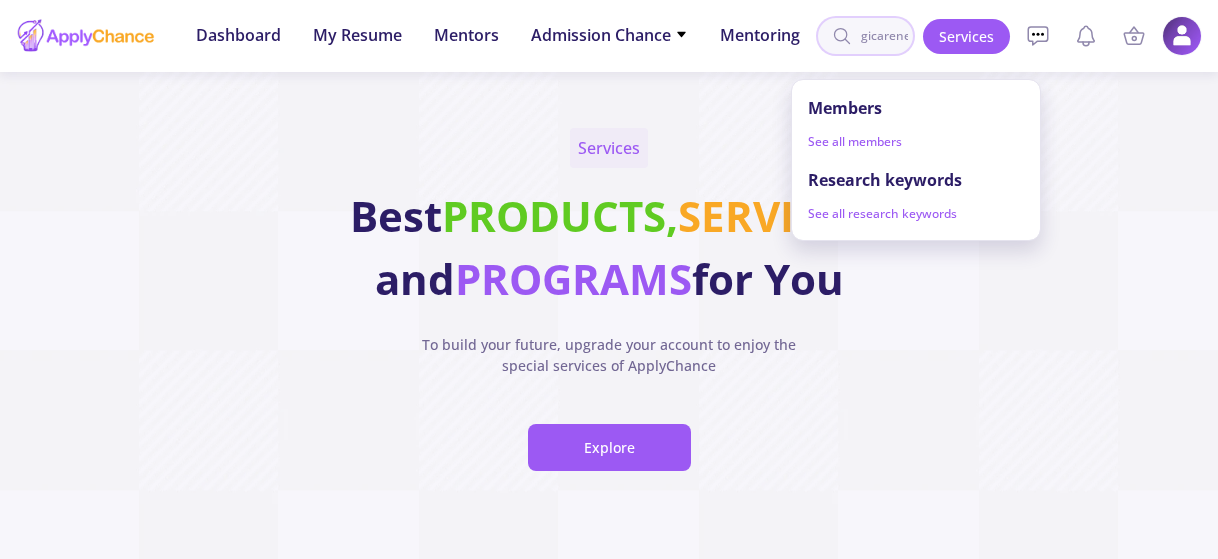 type on "gicarene" 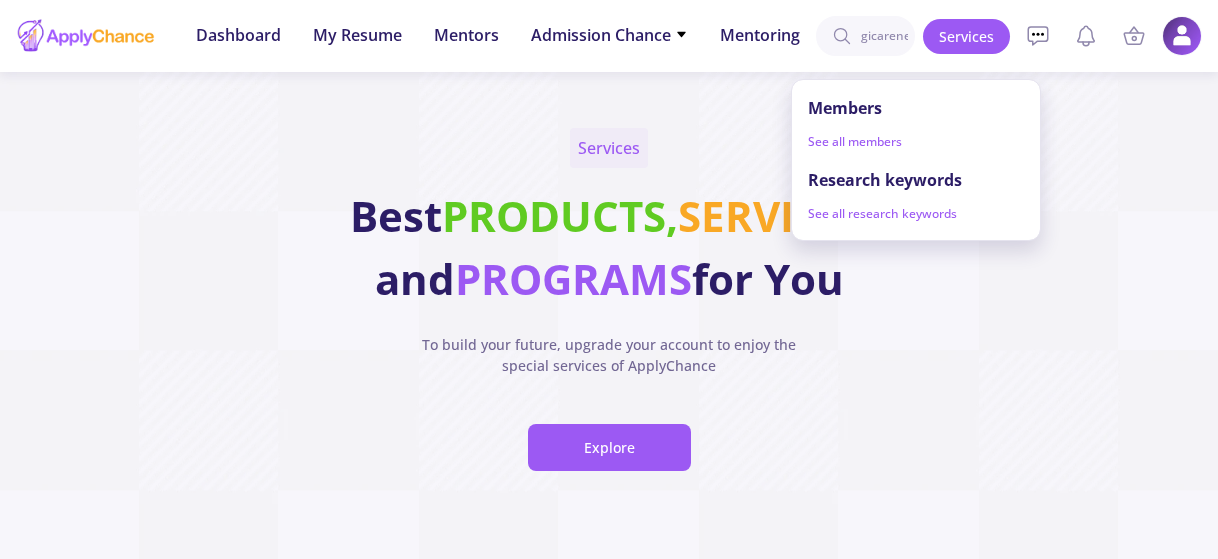 drag, startPoint x: 879, startPoint y: 37, endPoint x: 852, endPoint y: 32, distance: 27.45906 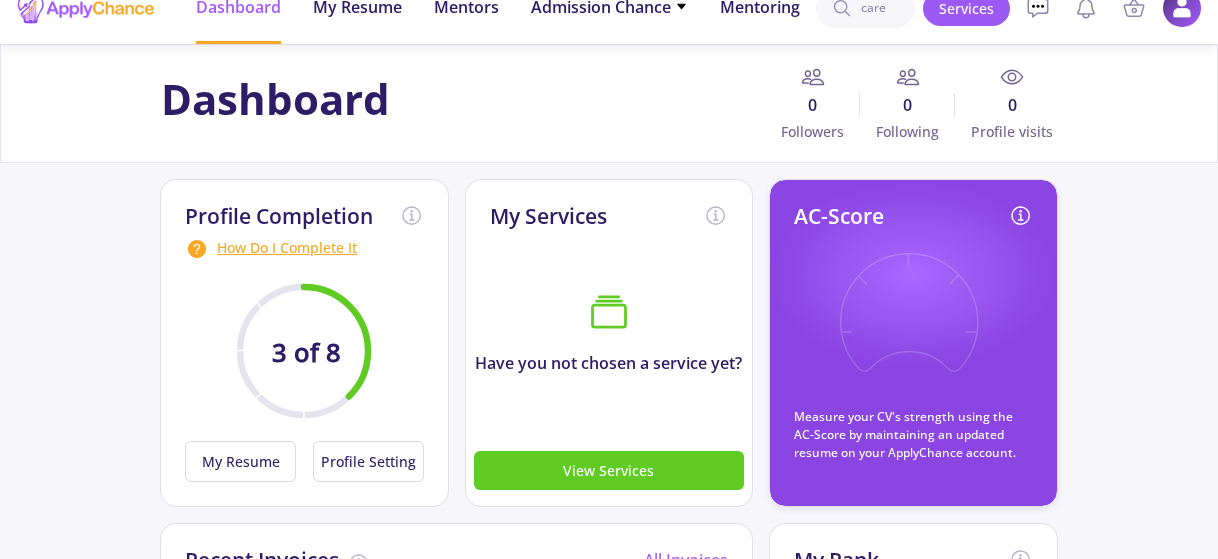 scroll, scrollTop: 0, scrollLeft: 0, axis: both 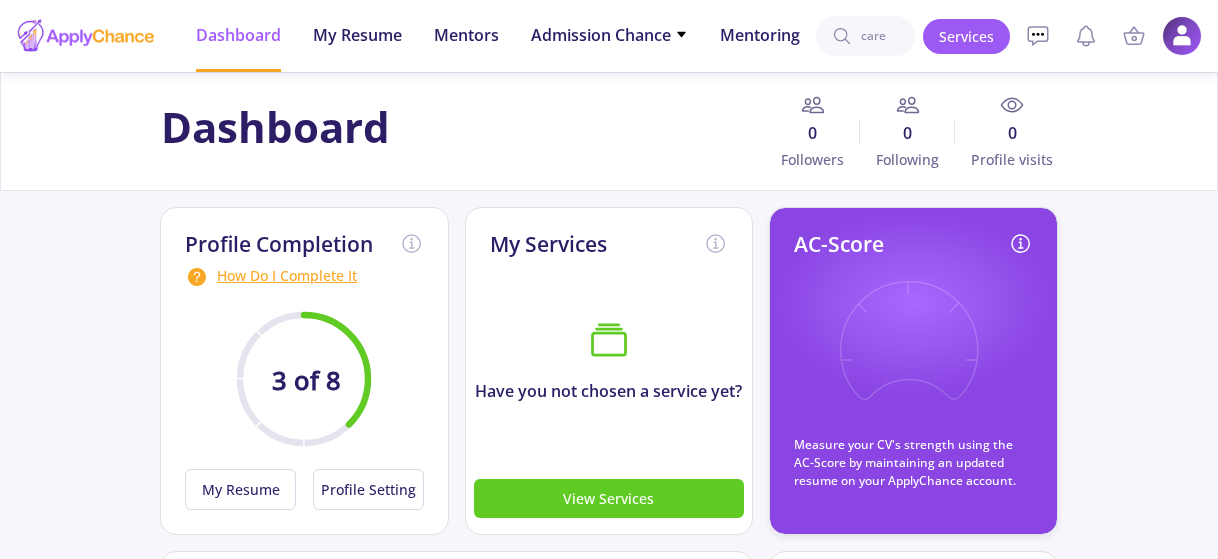 type on "care" 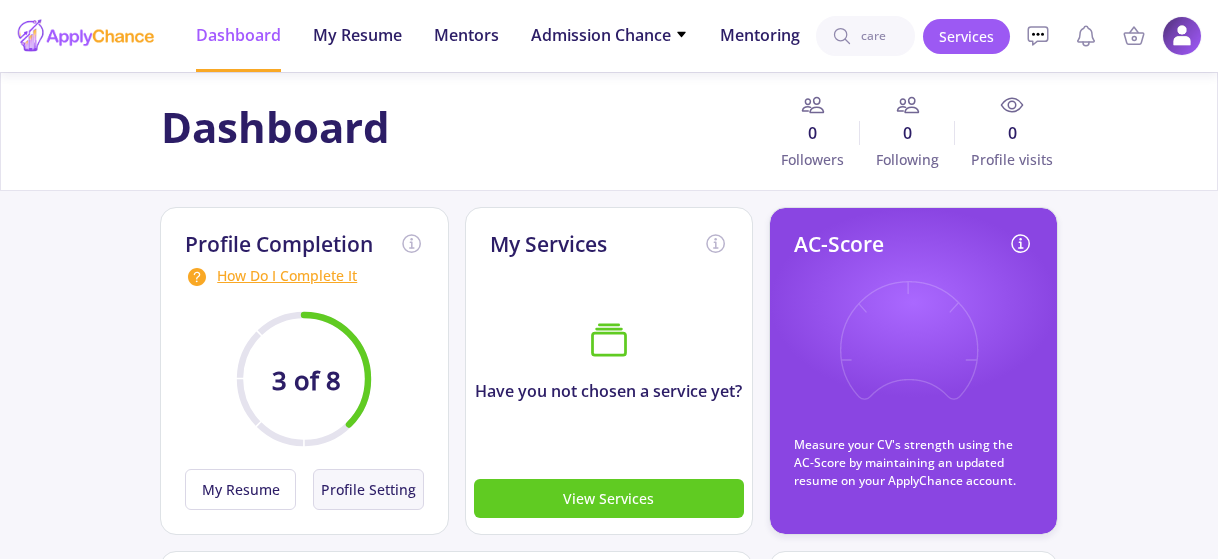 click on "Profile Setting" 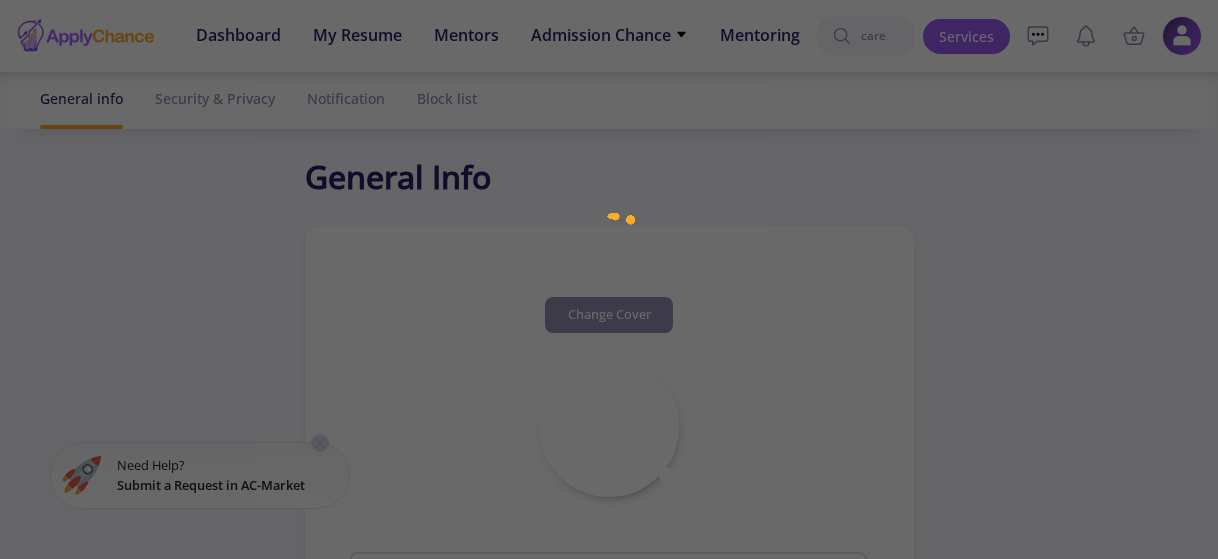 type on "[PERSON_NAME][DEMOGRAPHIC_DATA]" 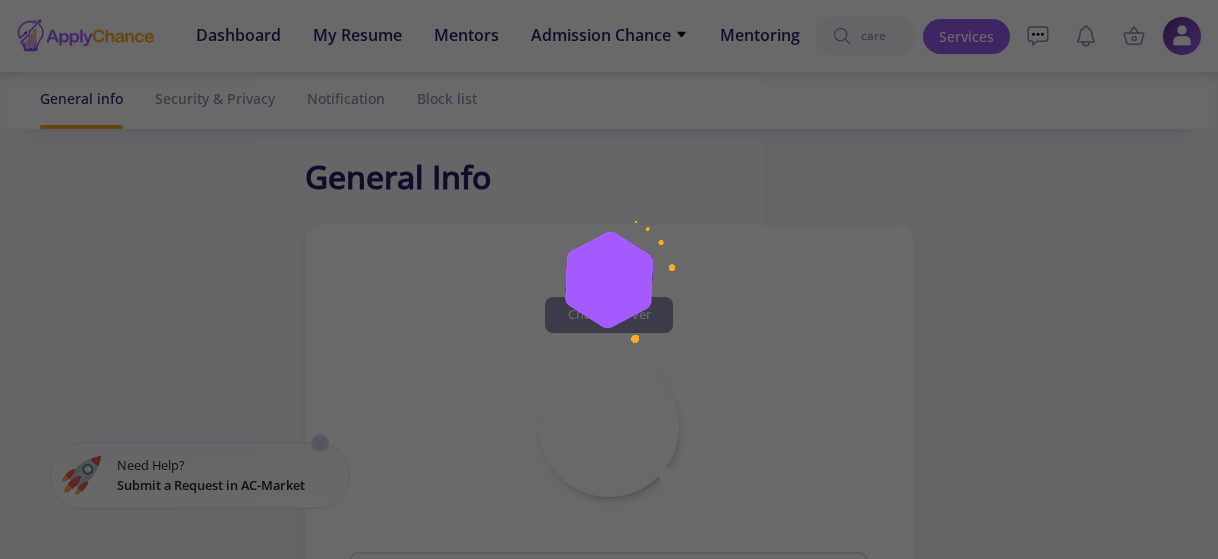 type on "imankarimi" 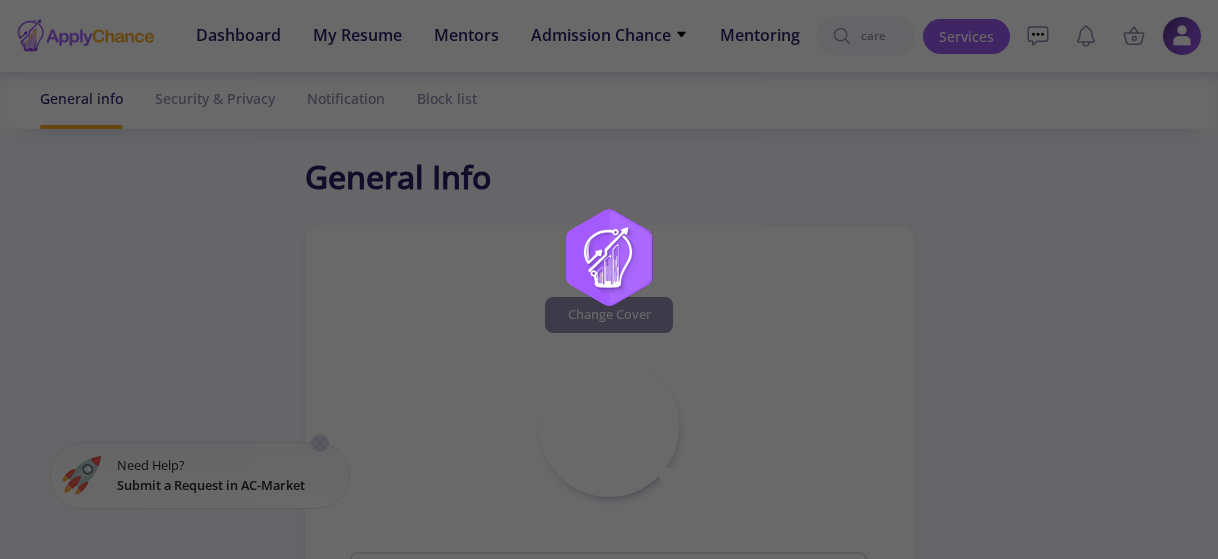 type on "[EMAIL_ADDRESS][DOMAIN_NAME]" 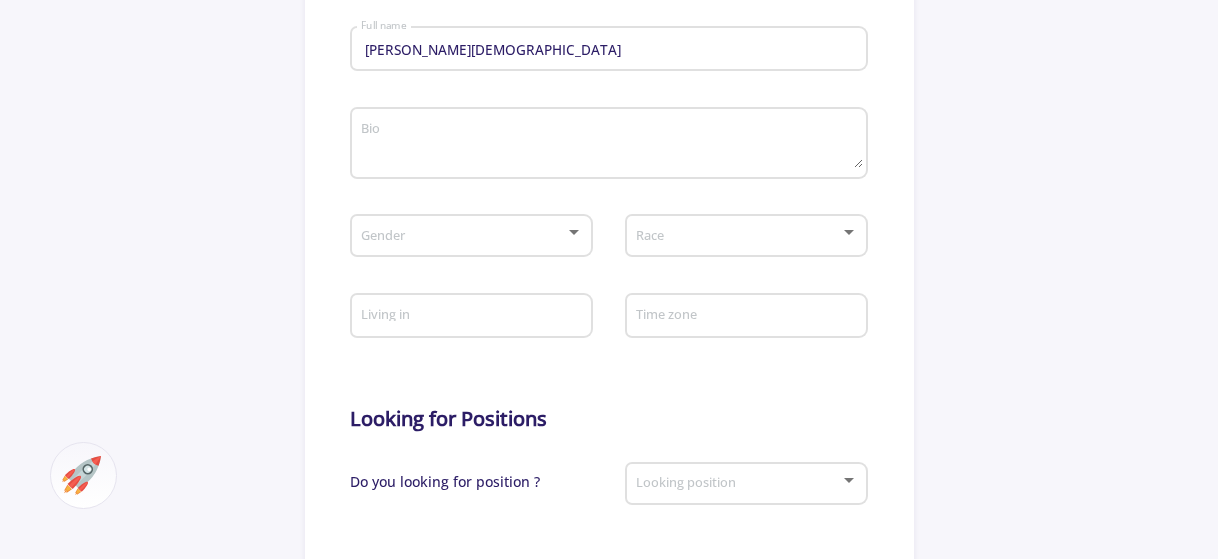 scroll, scrollTop: 533, scrollLeft: 0, axis: vertical 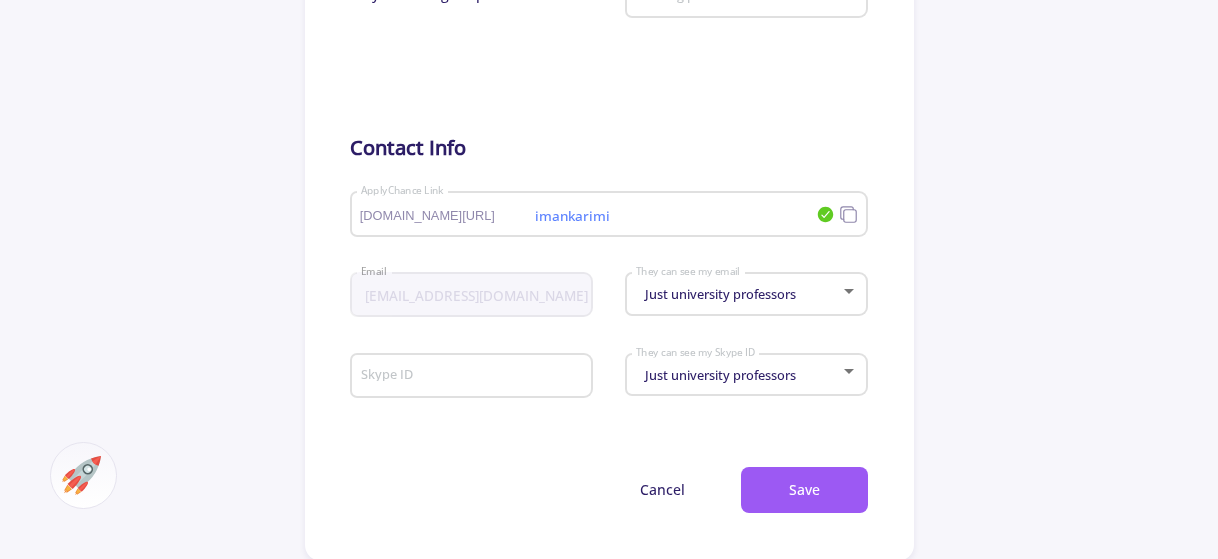 click on "Just university professors" at bounding box center (738, 294) 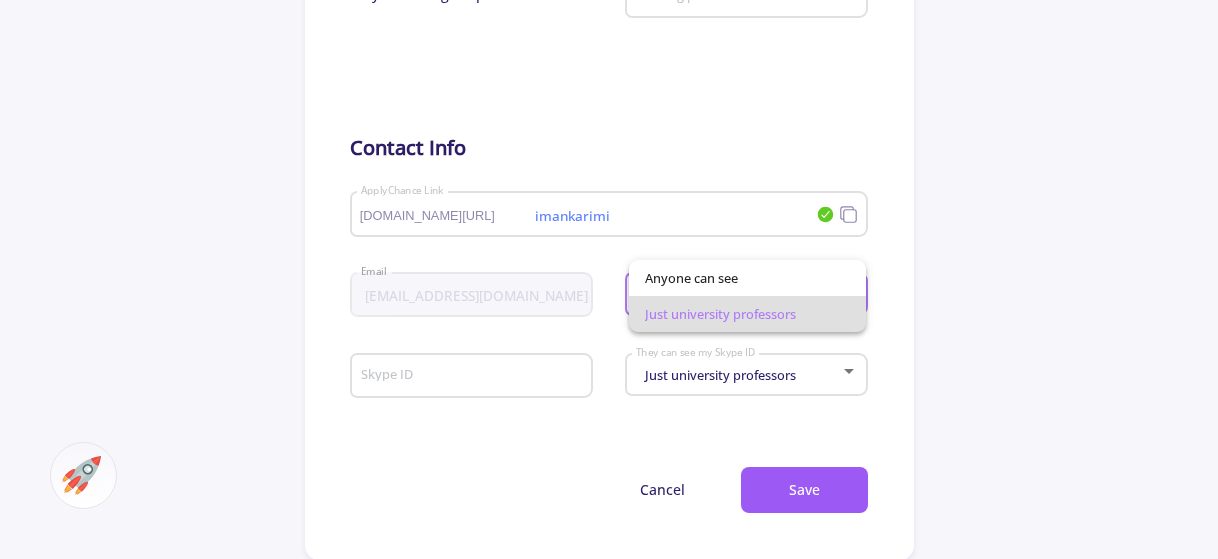 click on "Just university professors" at bounding box center (748, 314) 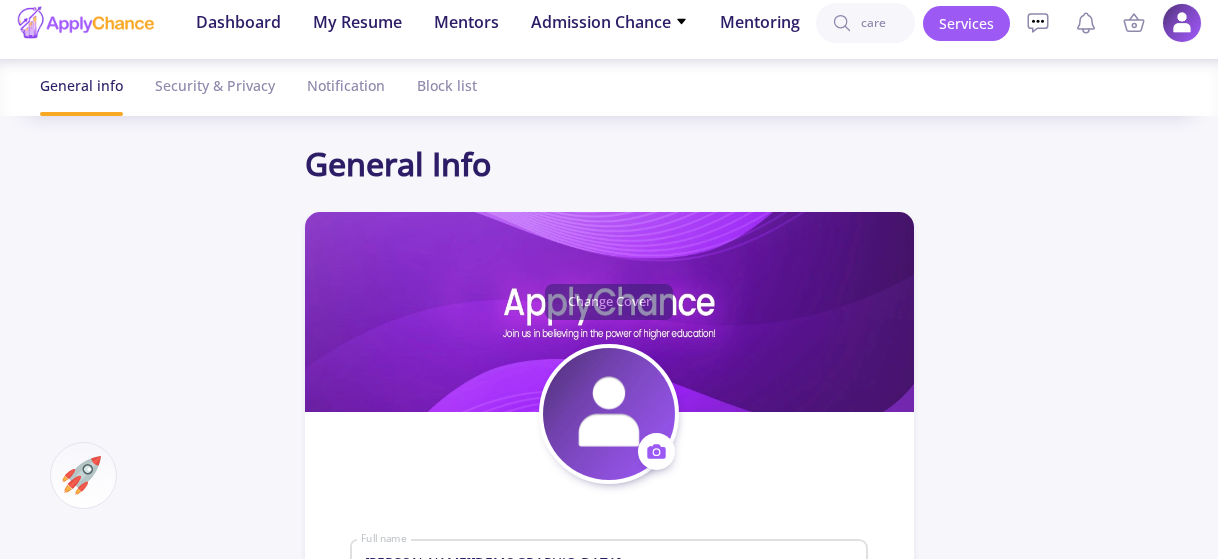 scroll, scrollTop: 0, scrollLeft: 0, axis: both 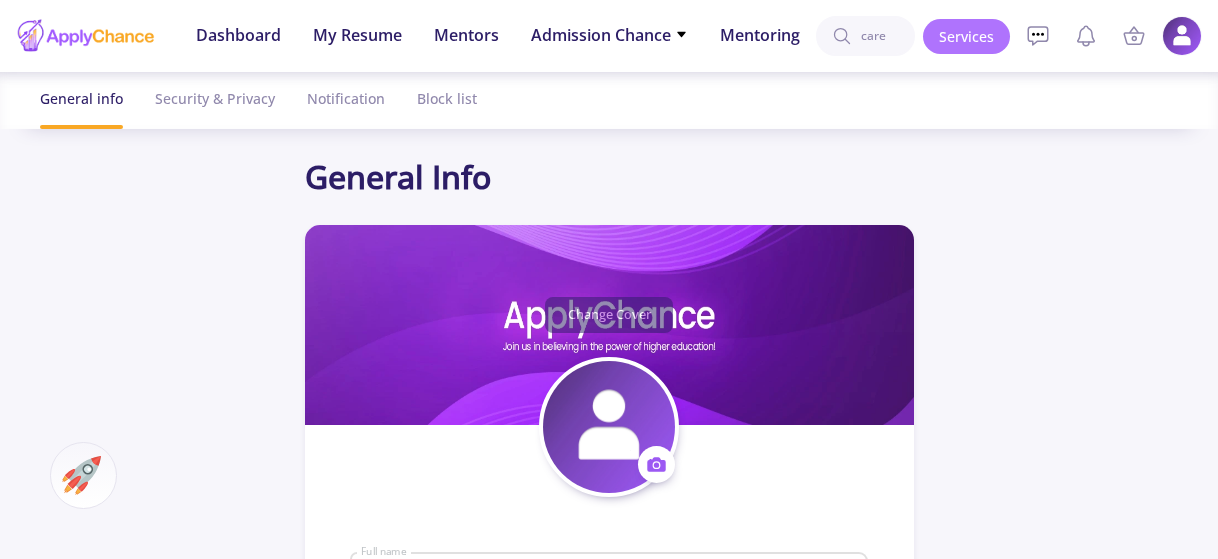 click on "Services" 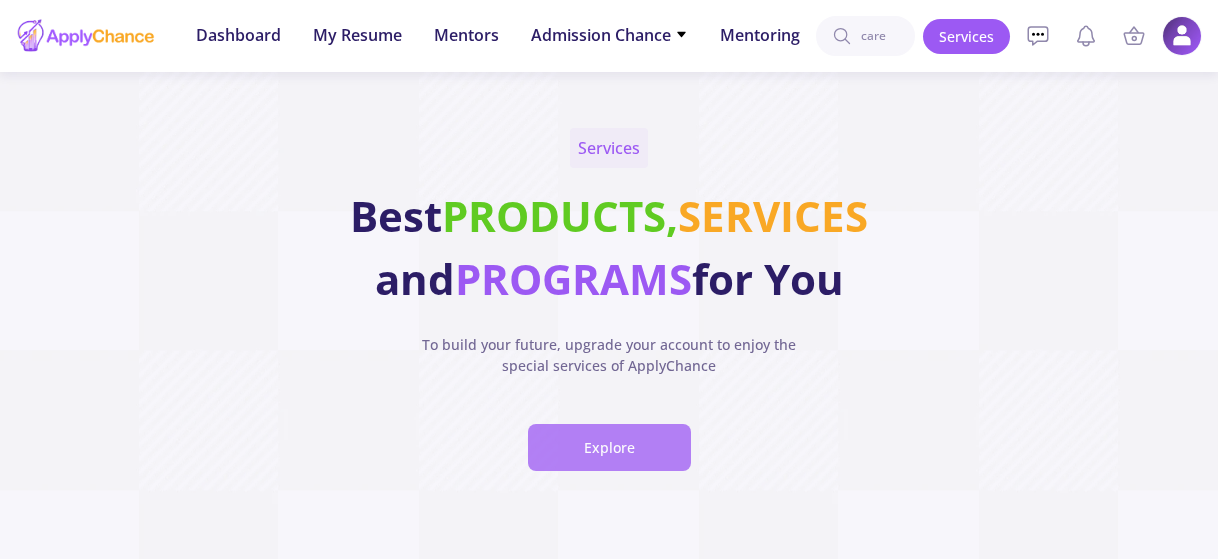 click on "Explore" 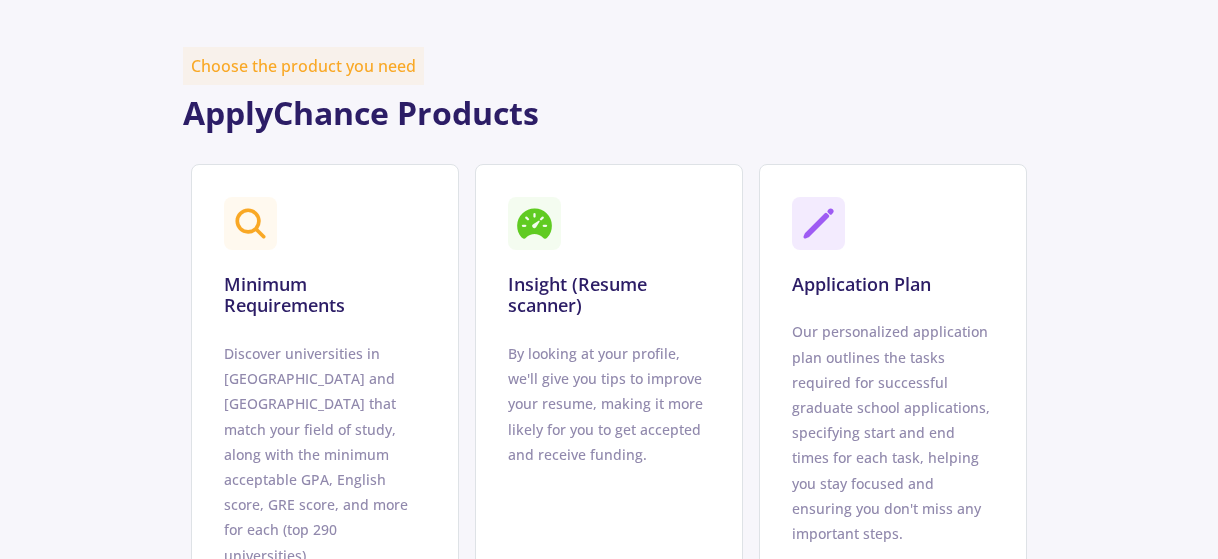 scroll, scrollTop: 1229, scrollLeft: 0, axis: vertical 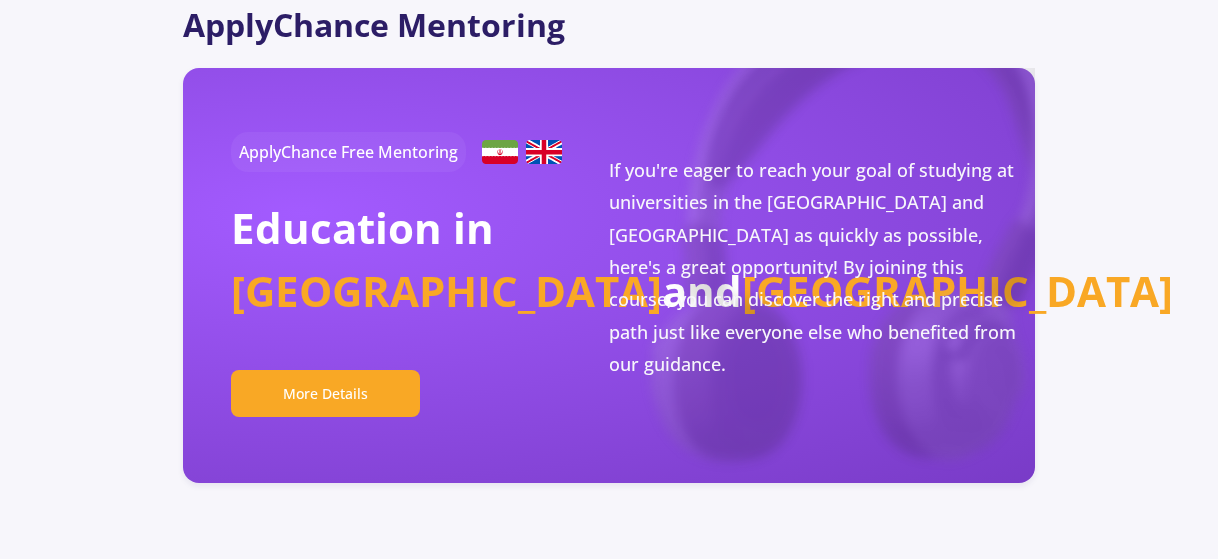 click on "ApplyChance Free Mentoring  Education in  [GEOGRAPHIC_DATA]  and  [GEOGRAPHIC_DATA] More Details" 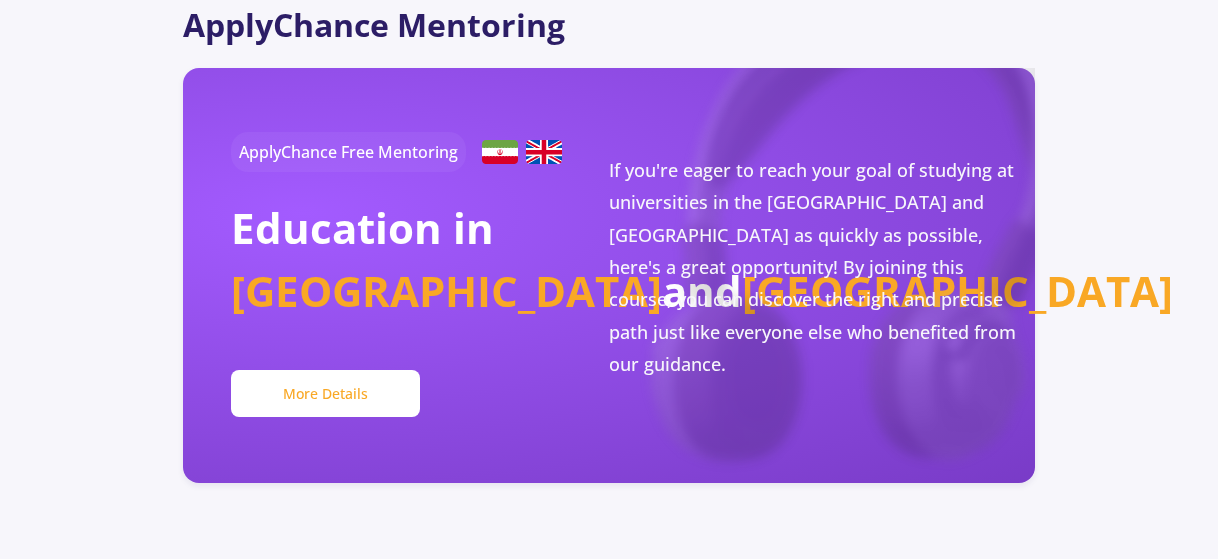 click on "More Details" 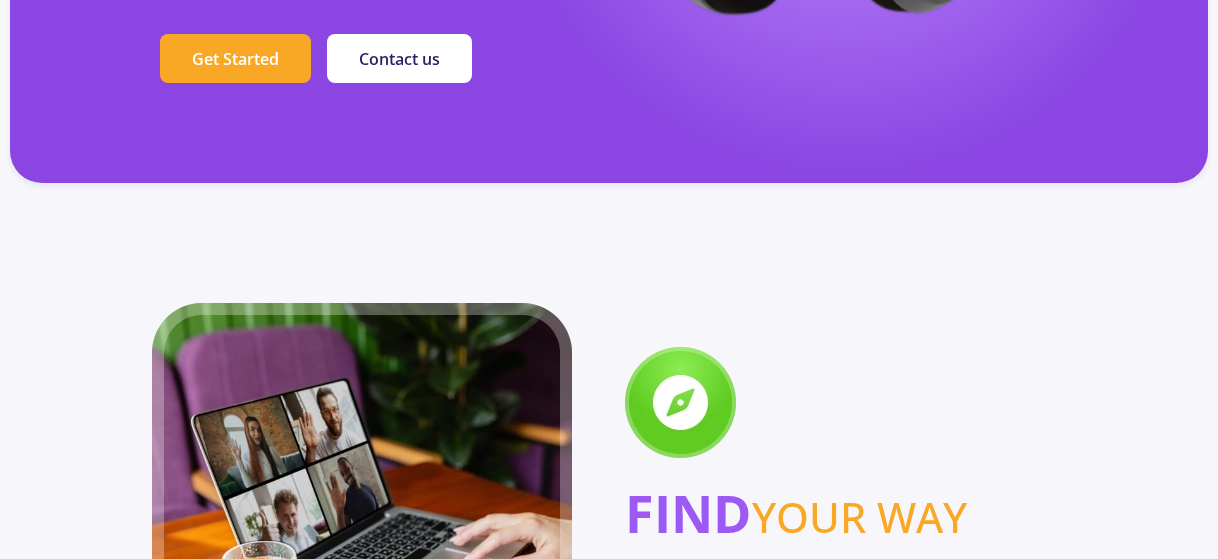 scroll, scrollTop: 0, scrollLeft: 0, axis: both 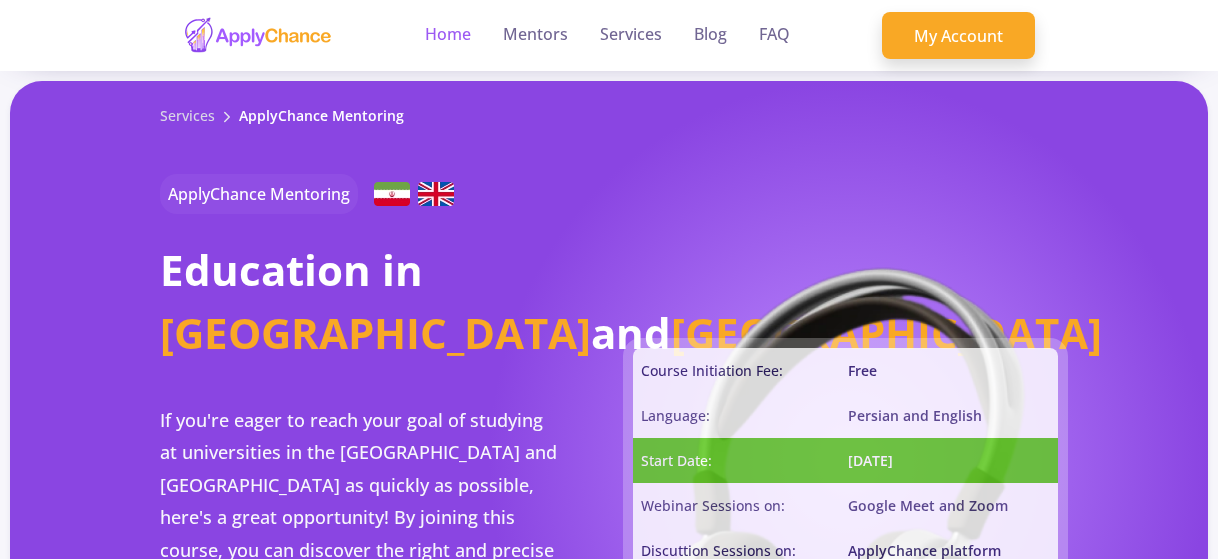 click on "Home" 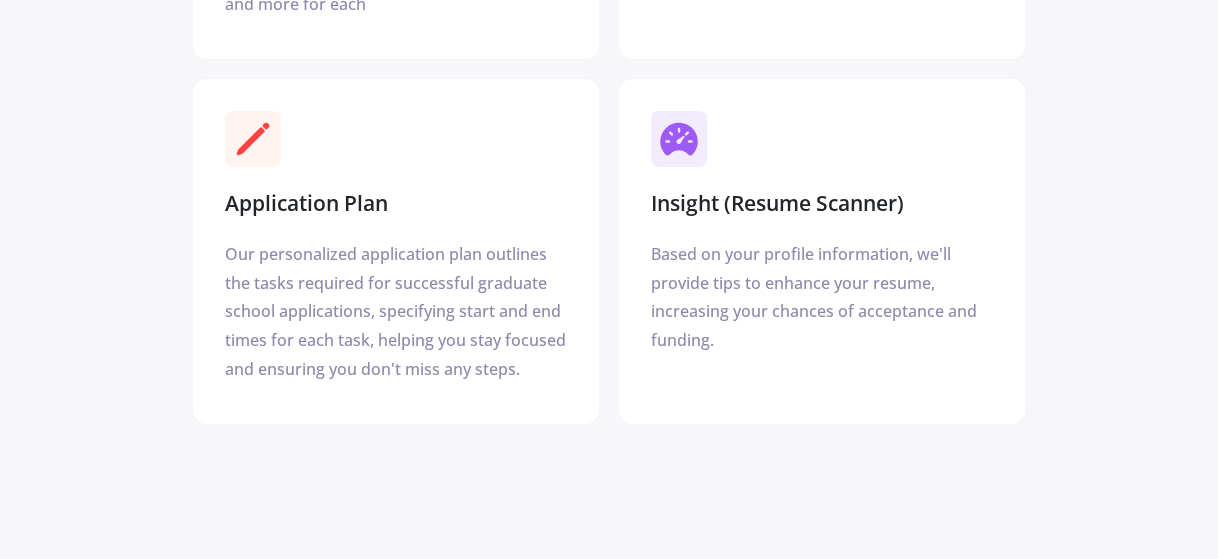 scroll, scrollTop: 0, scrollLeft: 0, axis: both 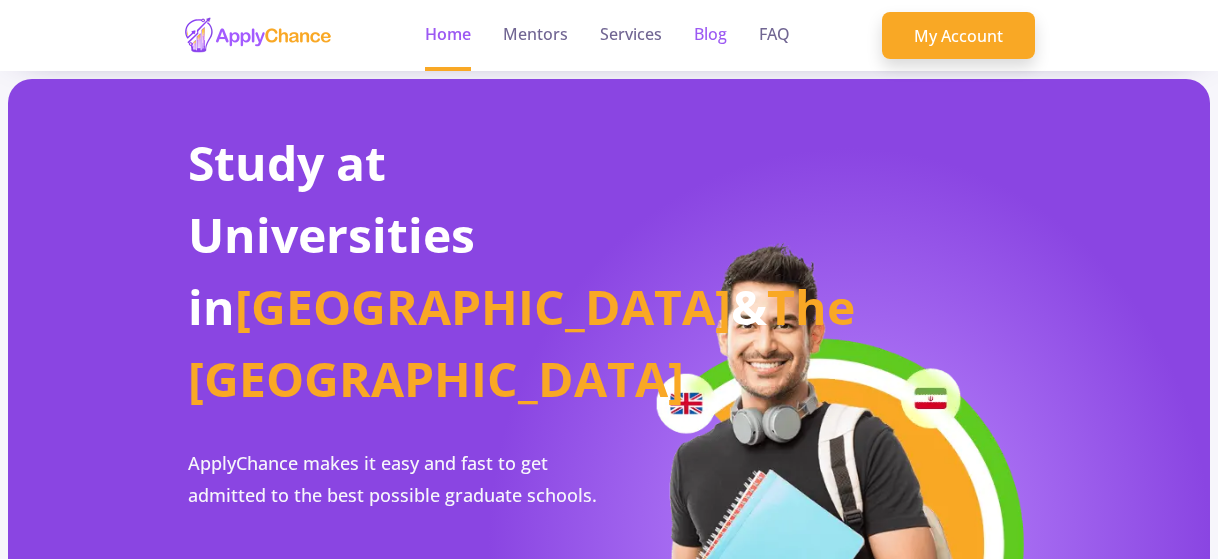click on "Blog" 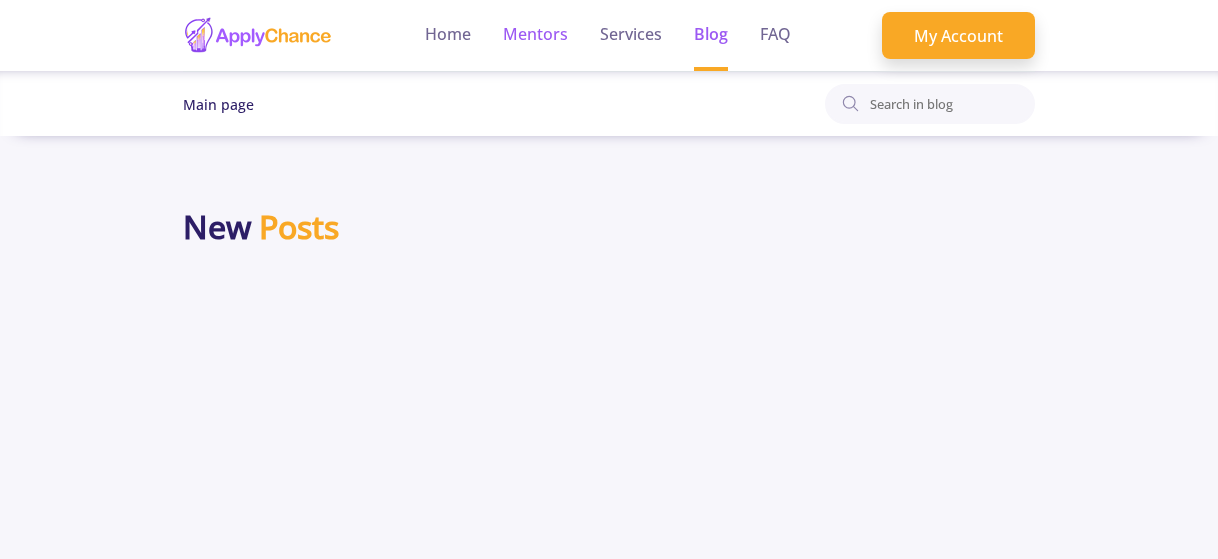 click on "Mentors" 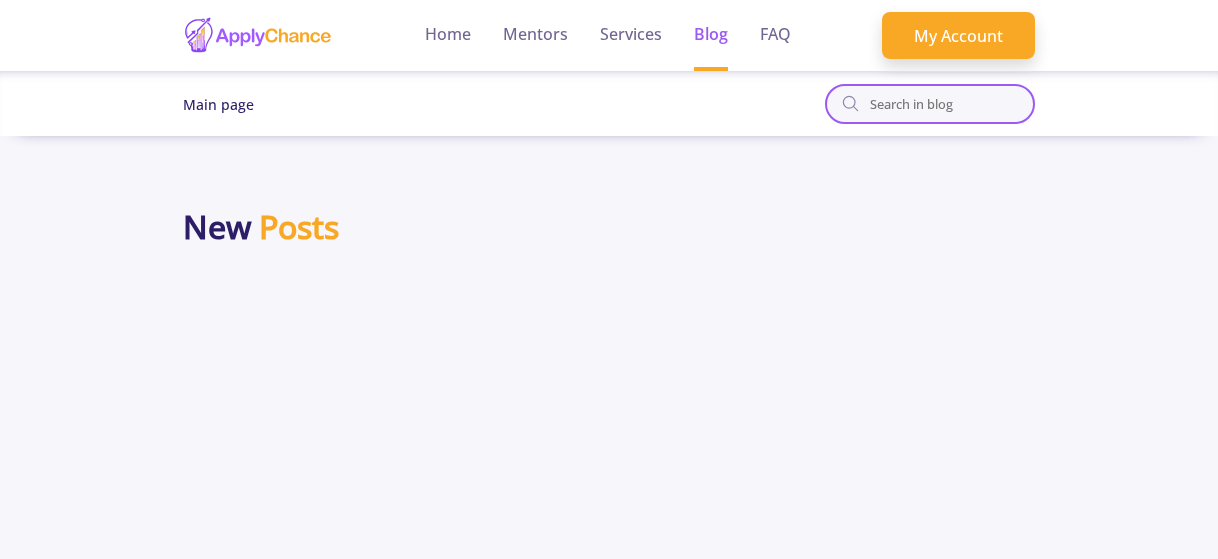 click 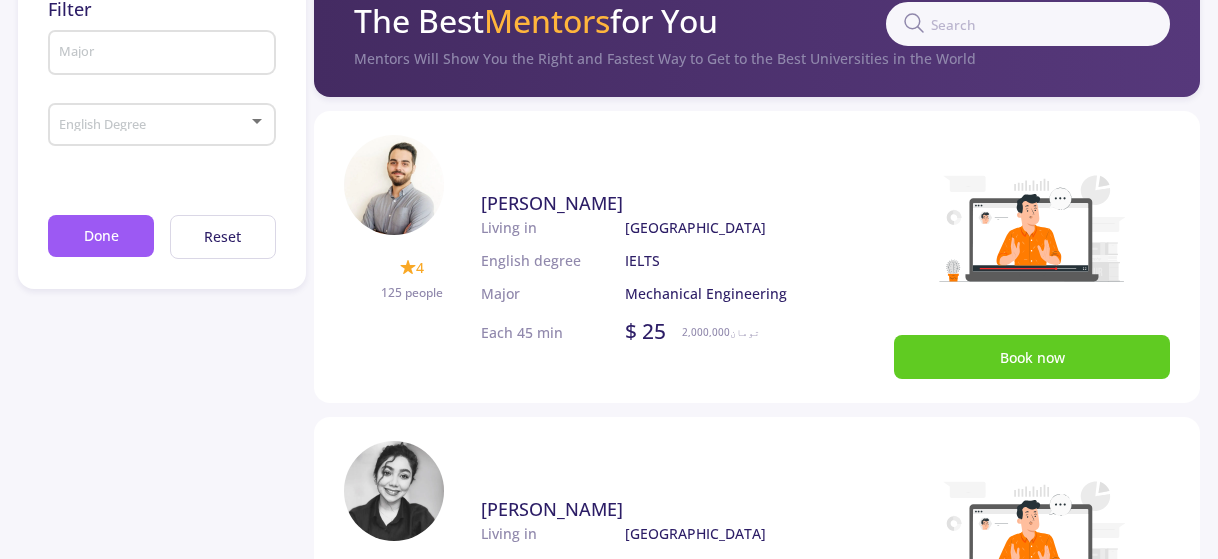 scroll, scrollTop: 0, scrollLeft: 0, axis: both 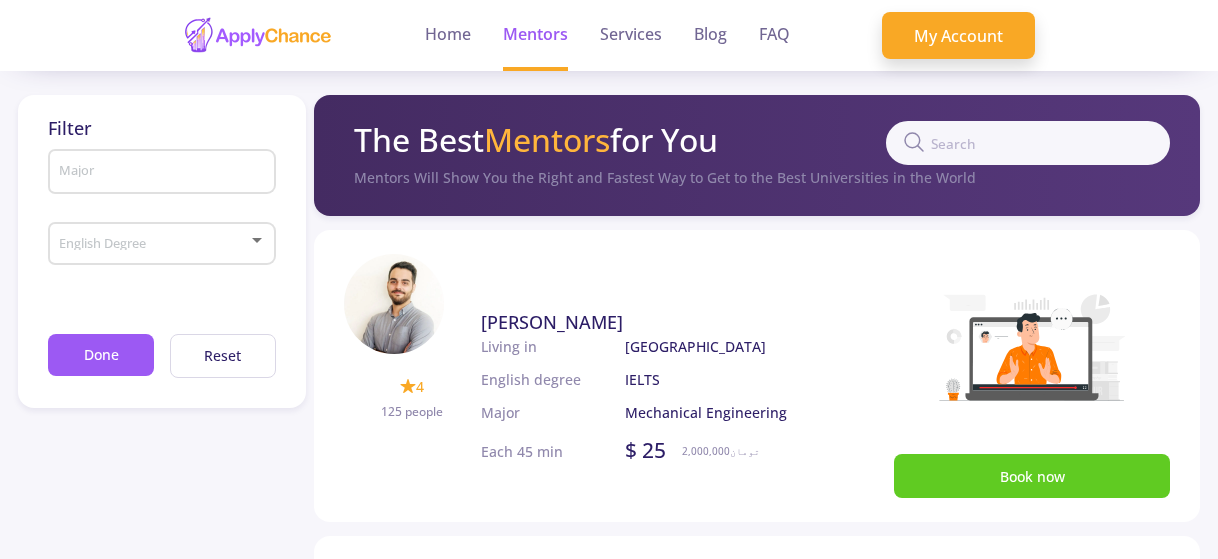 click 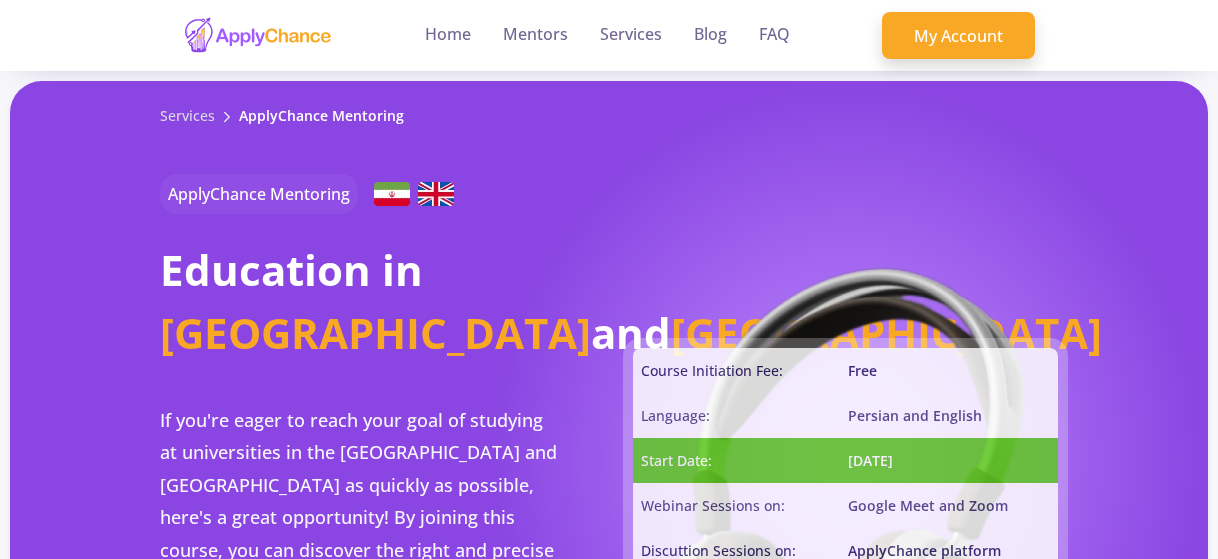 scroll, scrollTop: 657, scrollLeft: 0, axis: vertical 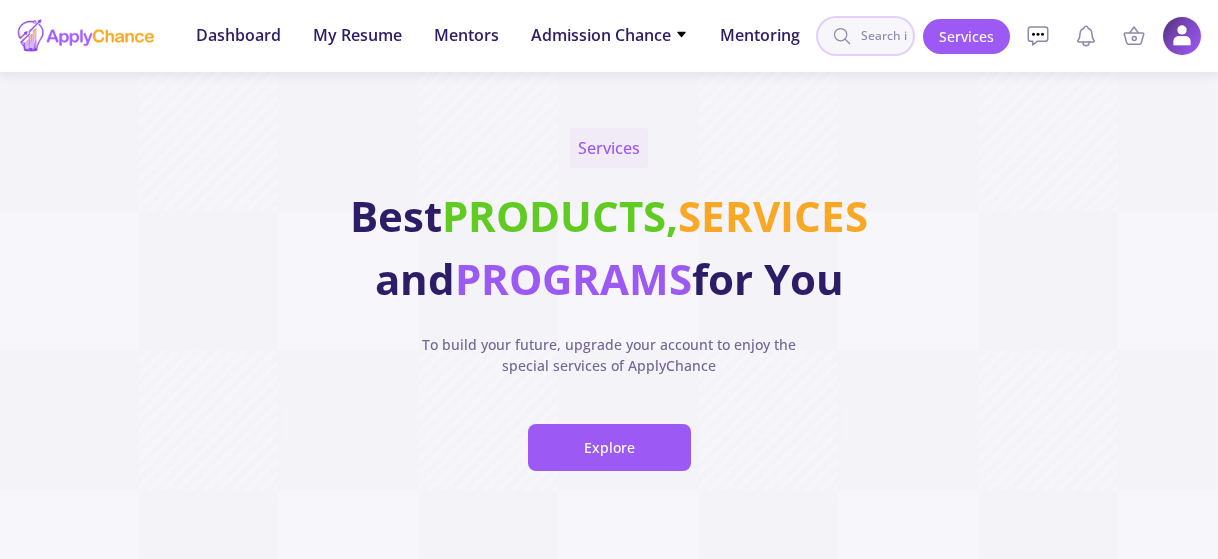 click 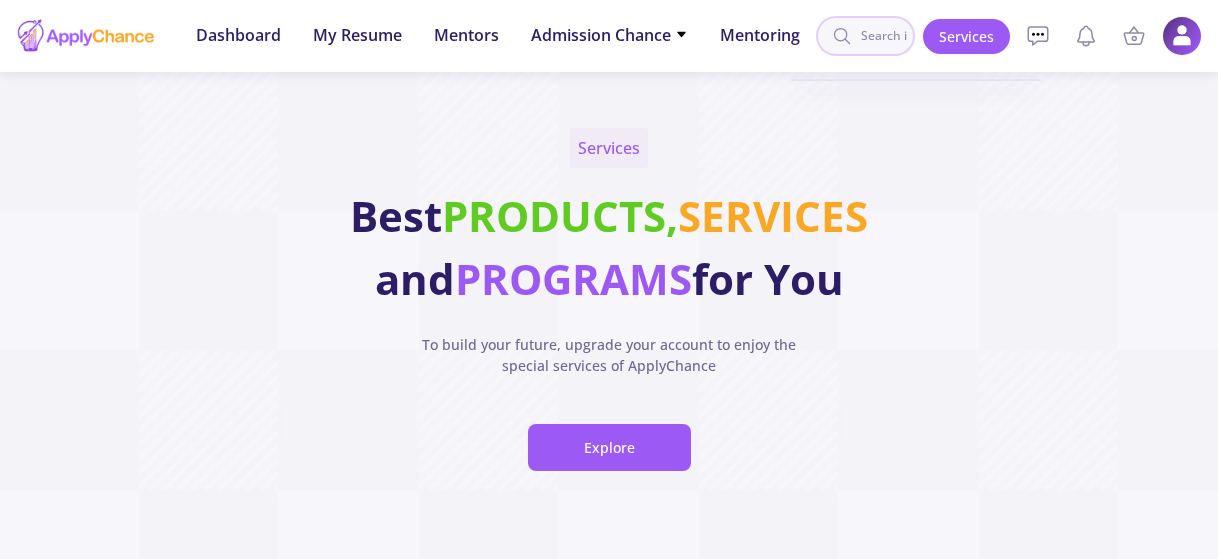 click 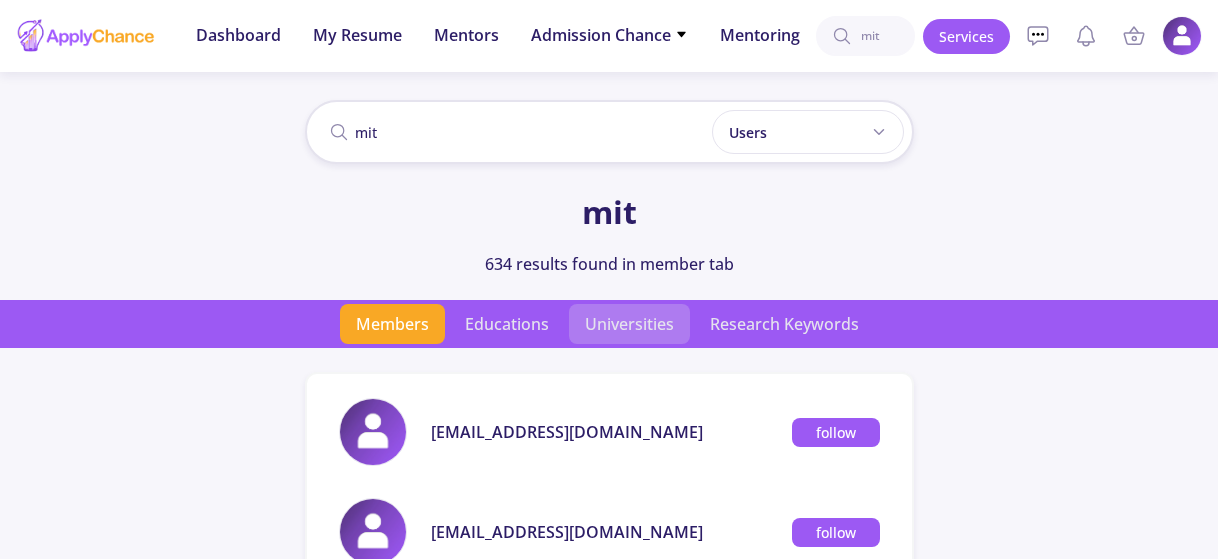 click on "Universities" 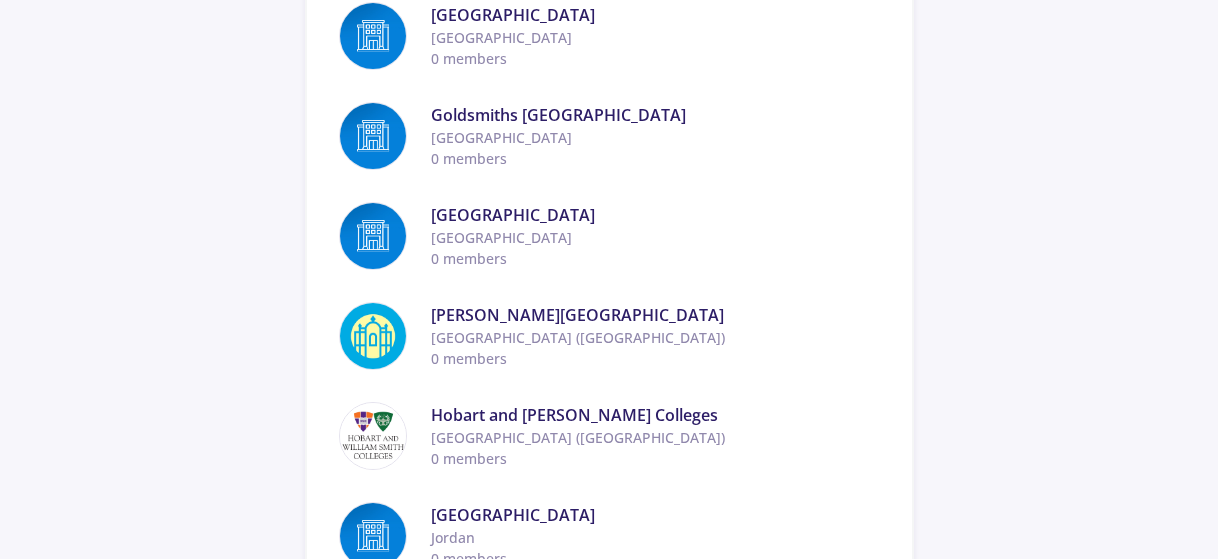 scroll, scrollTop: 0, scrollLeft: 0, axis: both 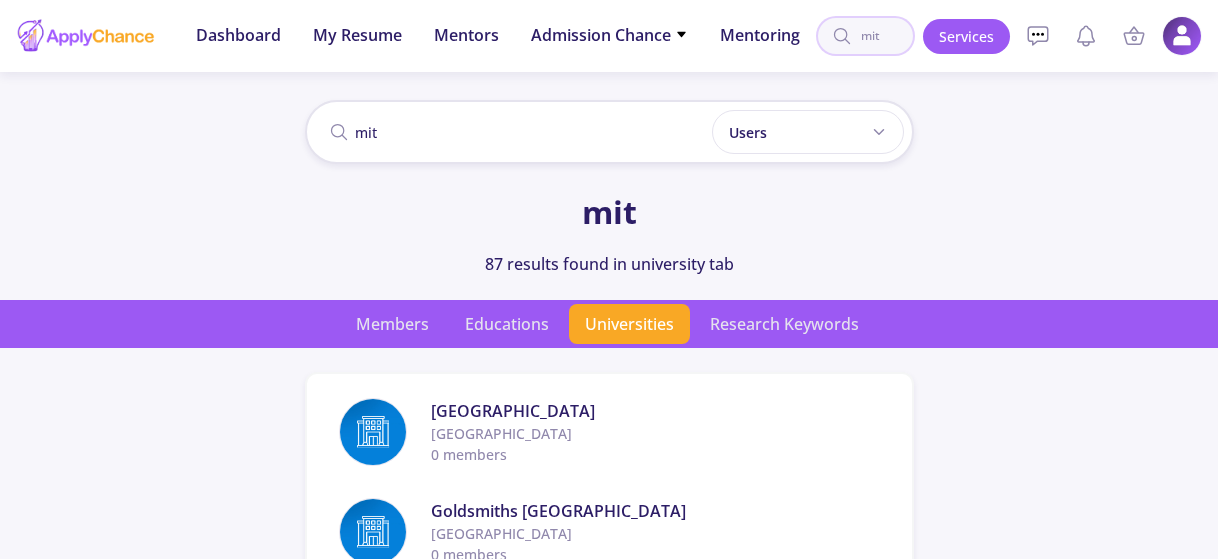 click on "mit" 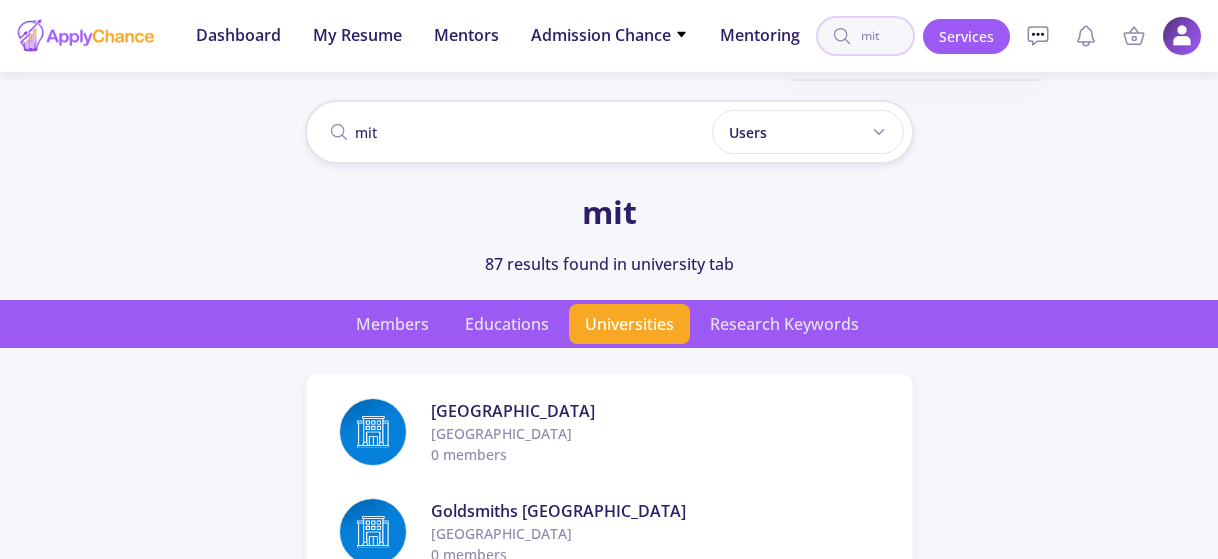 drag, startPoint x: 887, startPoint y: 37, endPoint x: 862, endPoint y: 36, distance: 25.019993 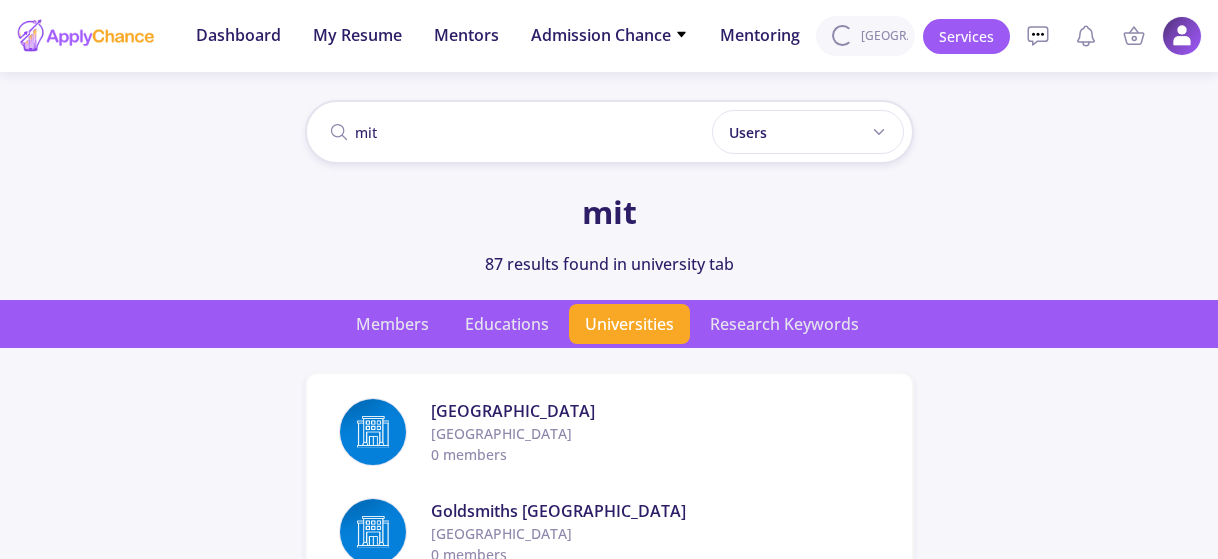 scroll, scrollTop: 0, scrollLeft: 2, axis: horizontal 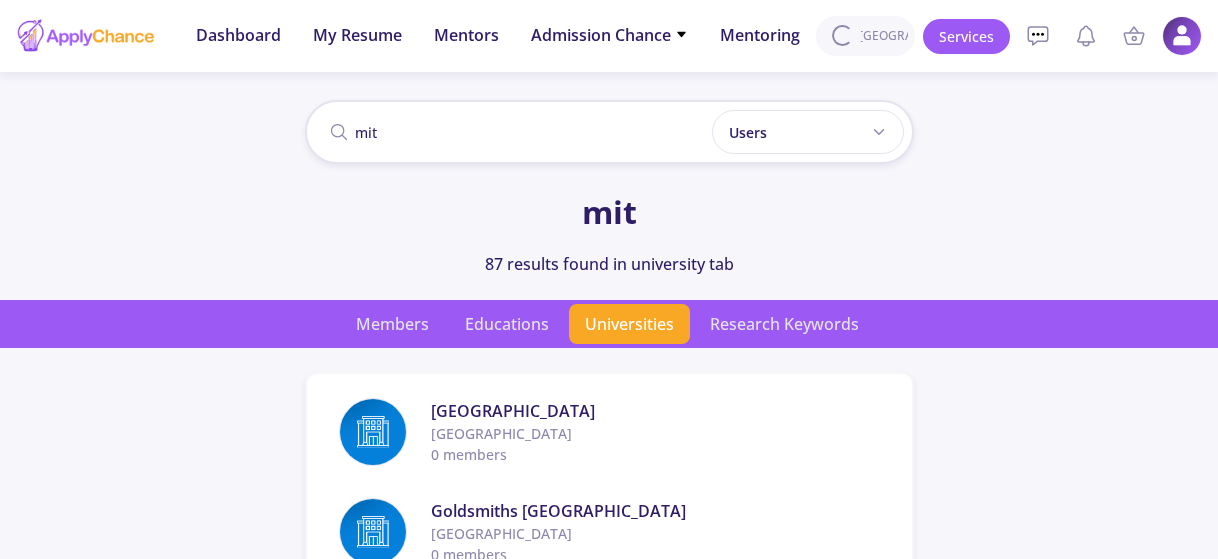type on "[GEOGRAPHIC_DATA]" 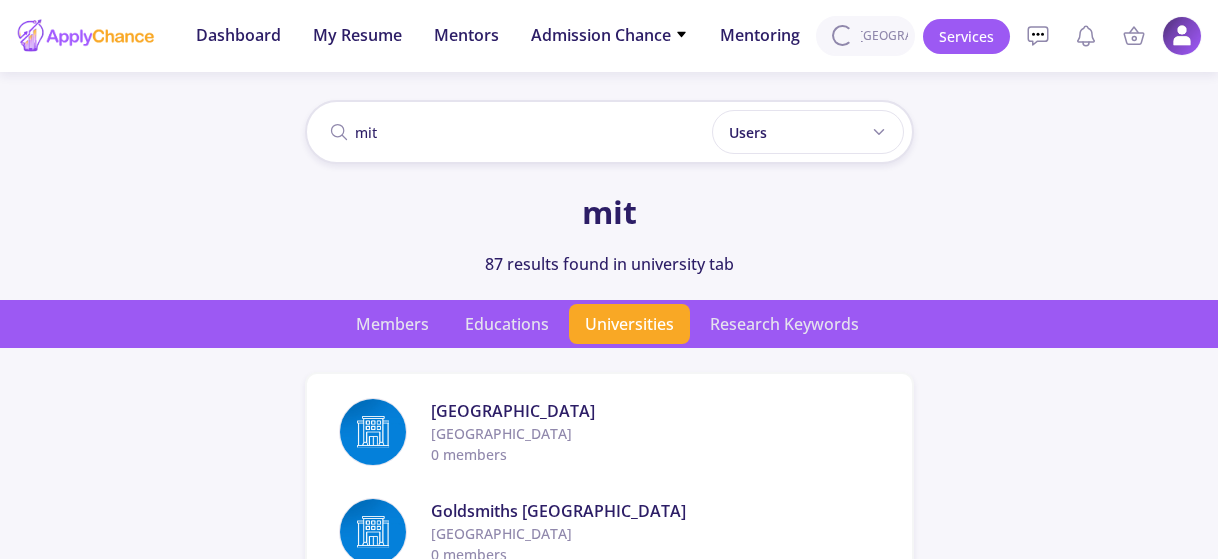 type on "[GEOGRAPHIC_DATA]" 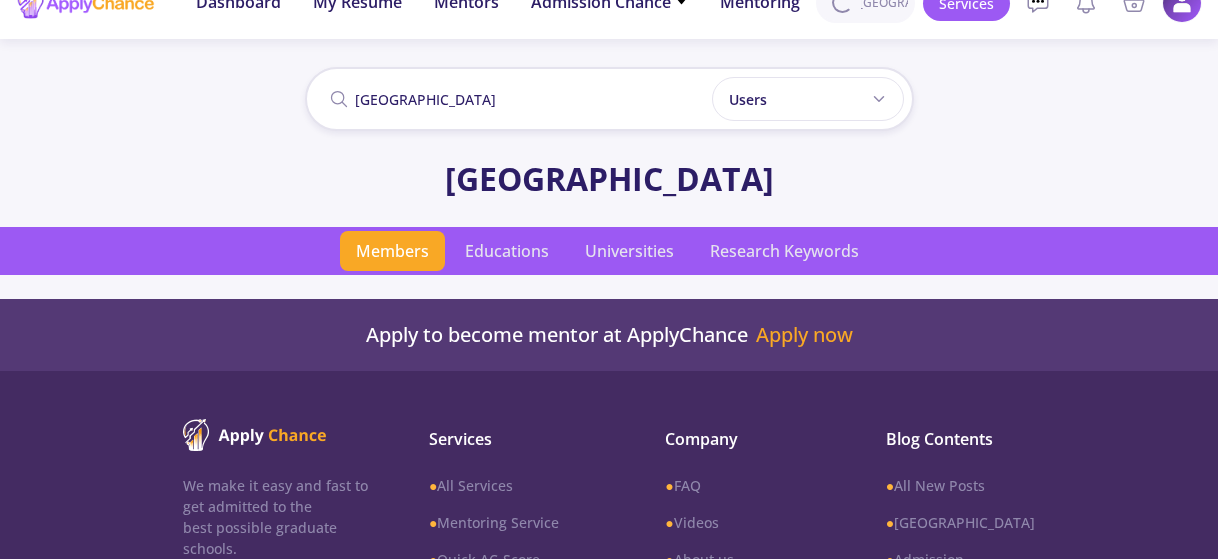 scroll, scrollTop: 0, scrollLeft: 0, axis: both 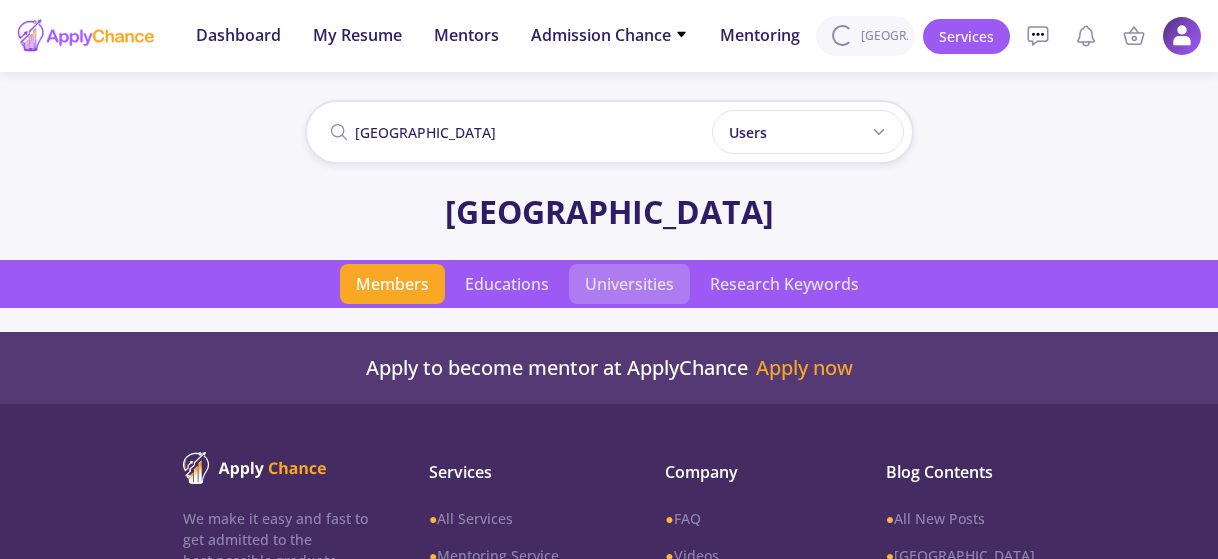 click on "Universities" 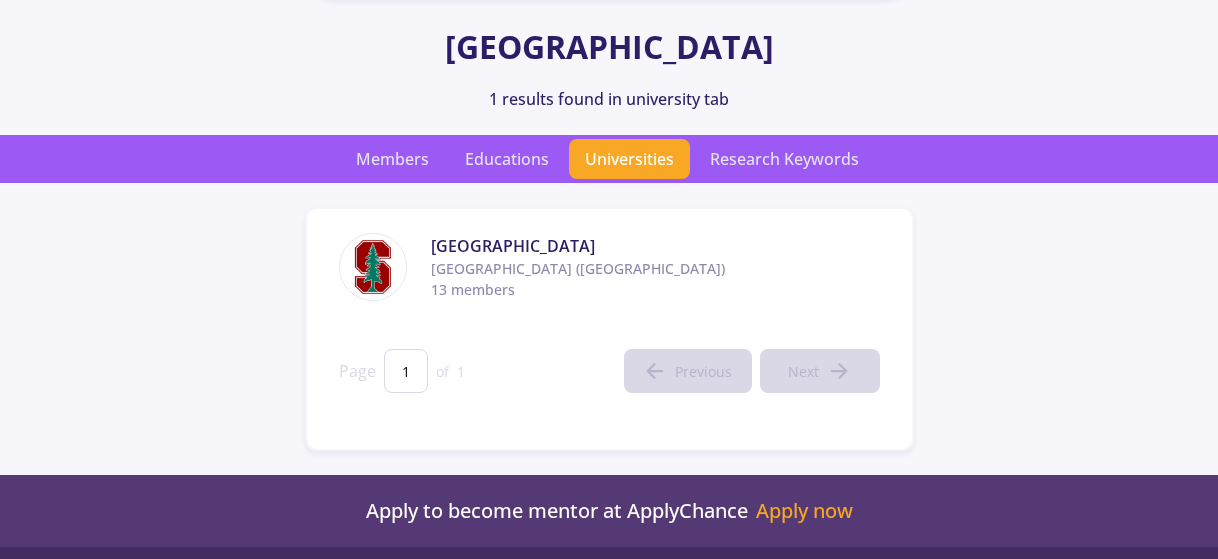 scroll, scrollTop: 166, scrollLeft: 0, axis: vertical 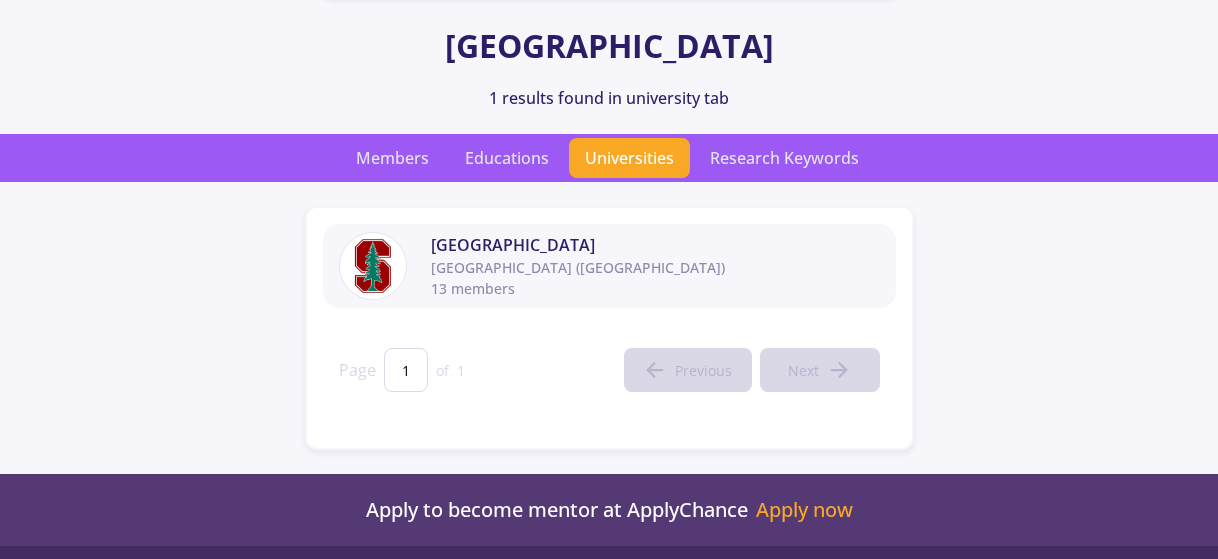 click on "[GEOGRAPHIC_DATA] ([GEOGRAPHIC_DATA])" 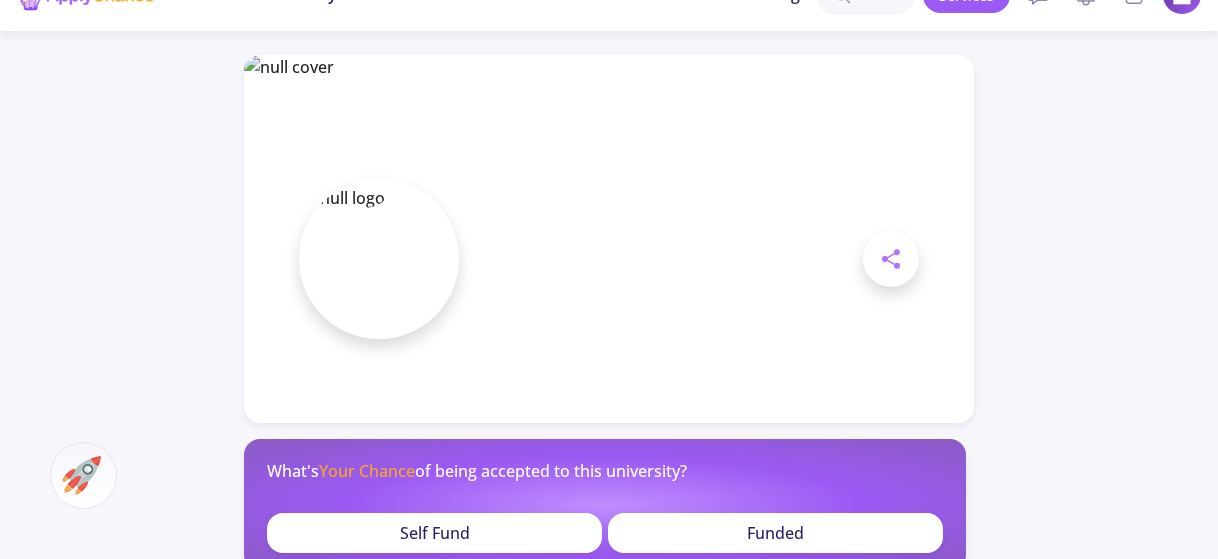 scroll, scrollTop: 0, scrollLeft: 0, axis: both 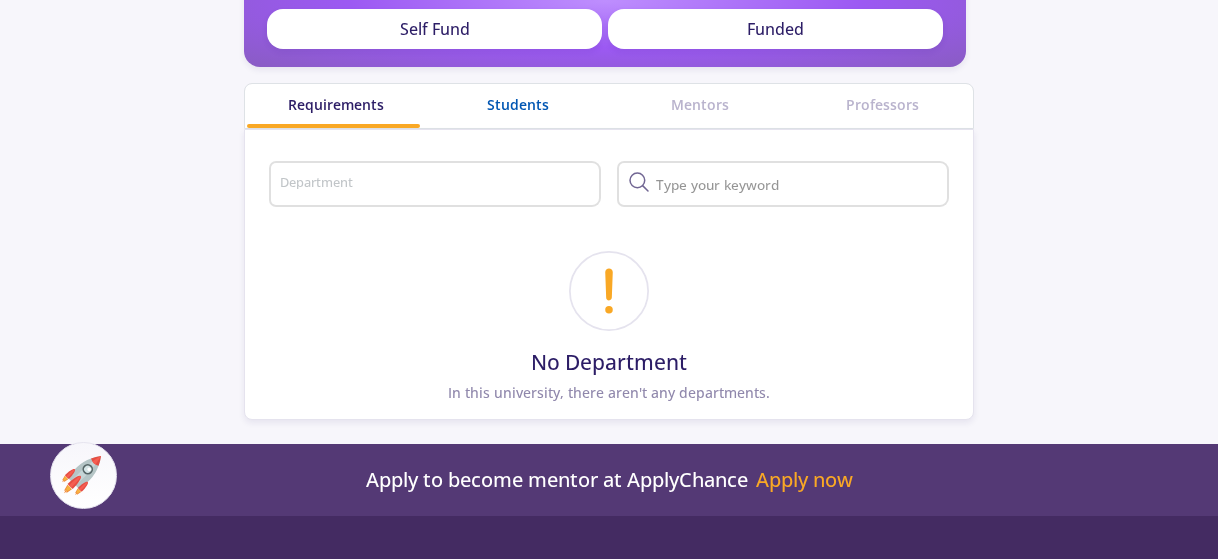 click on "Students" 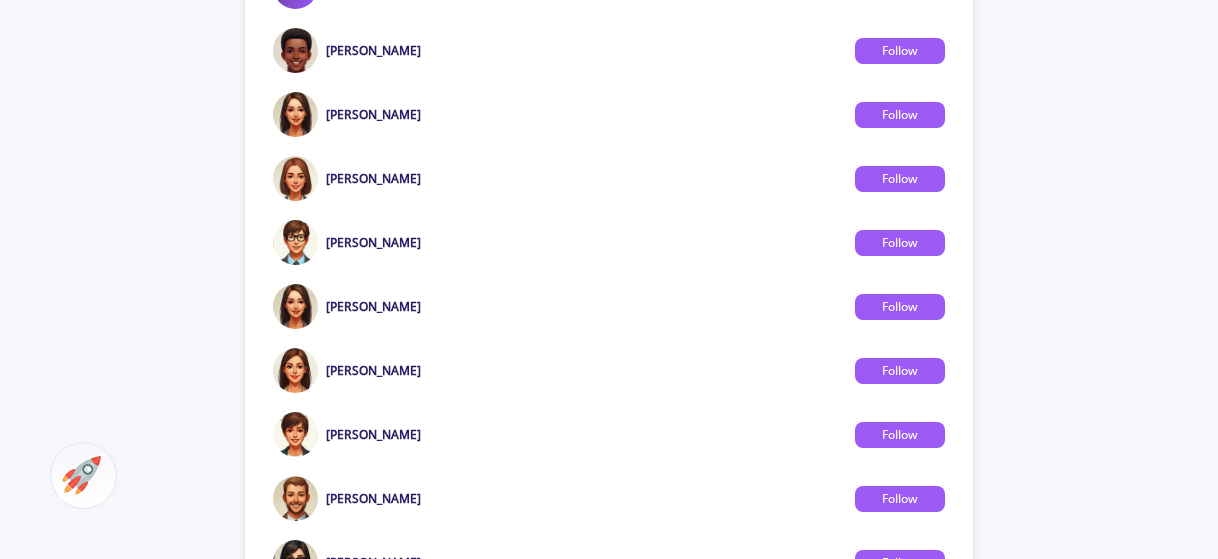 scroll, scrollTop: 545, scrollLeft: 0, axis: vertical 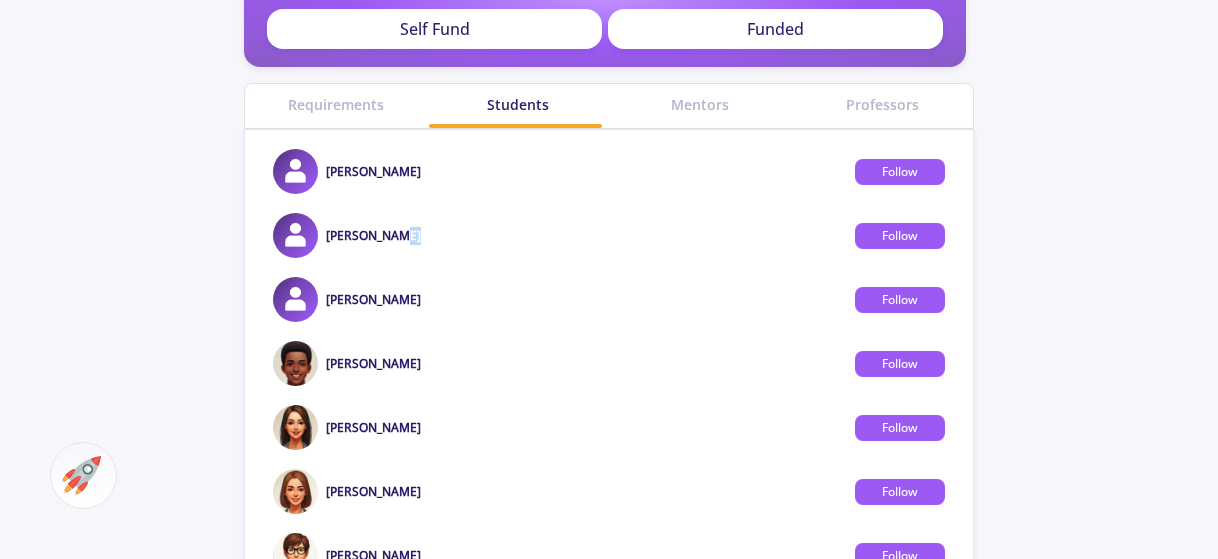click on "[PERSON_NAME]   Follow" 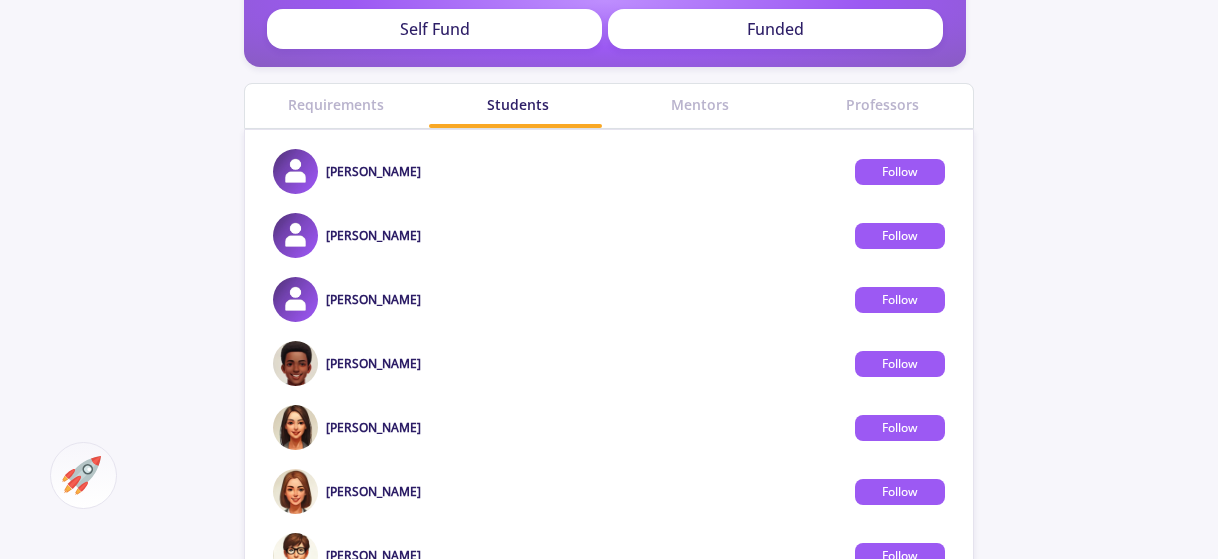 click on "[PERSON_NAME]" 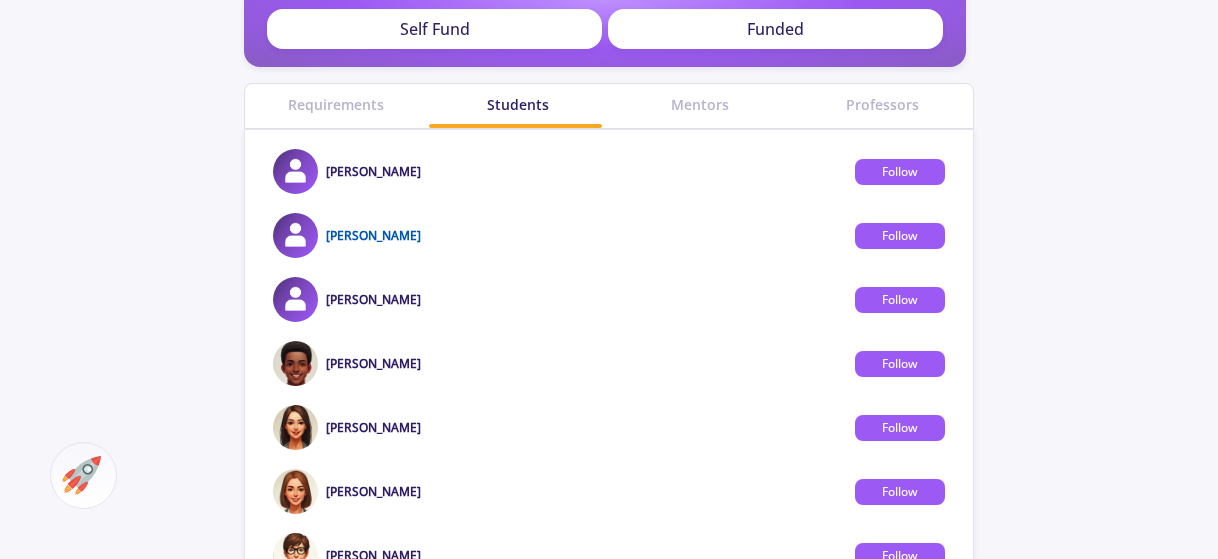 click on "[PERSON_NAME]" 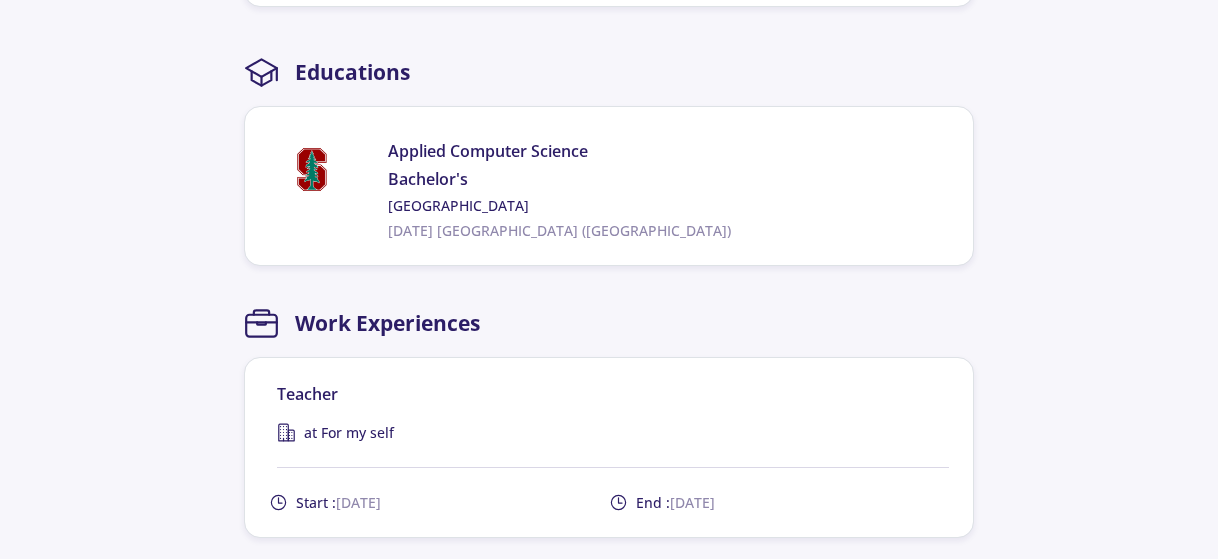 scroll, scrollTop: 1193, scrollLeft: 0, axis: vertical 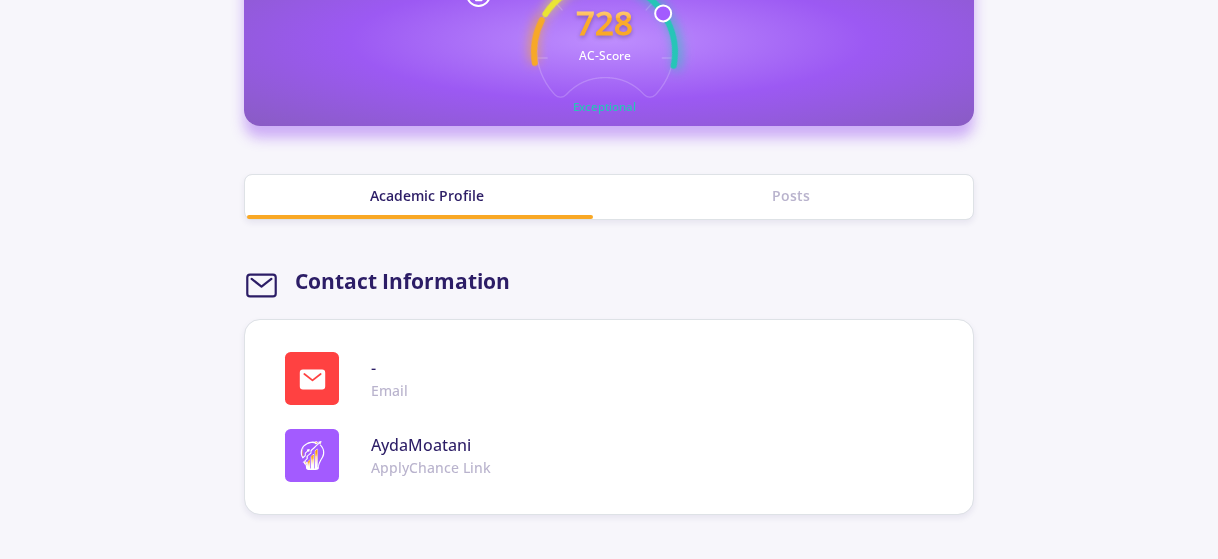 click on "Posts" 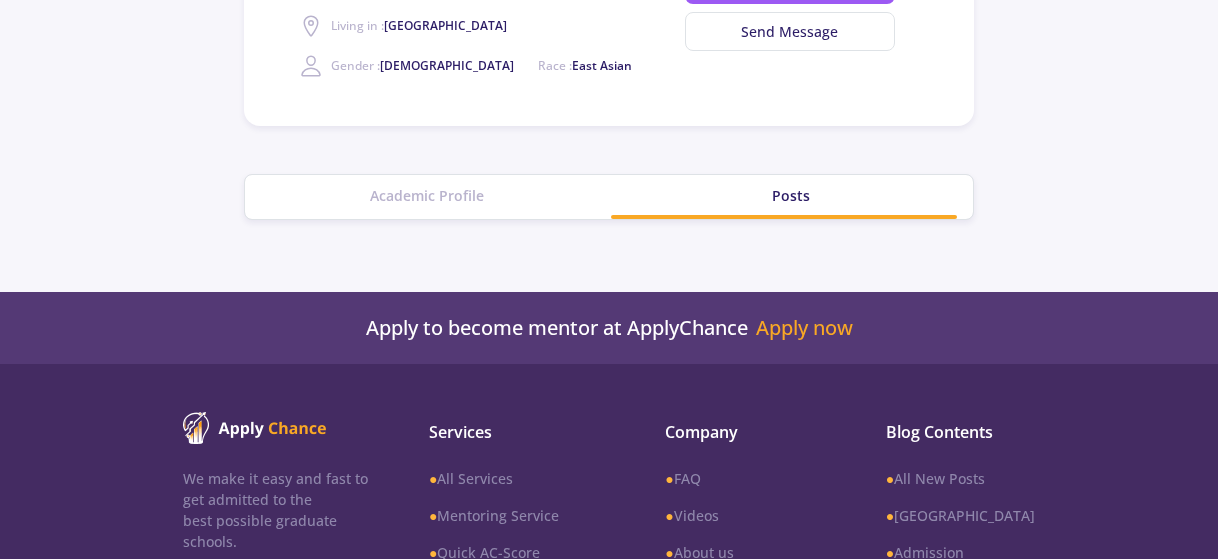 click on "Academic Profile" 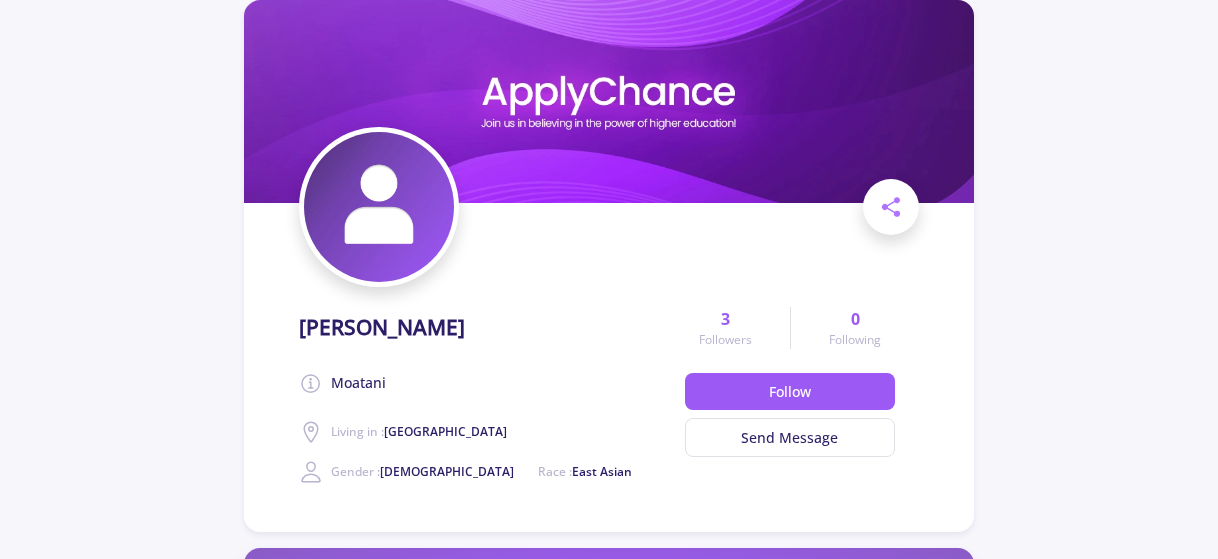 scroll, scrollTop: 0, scrollLeft: 0, axis: both 